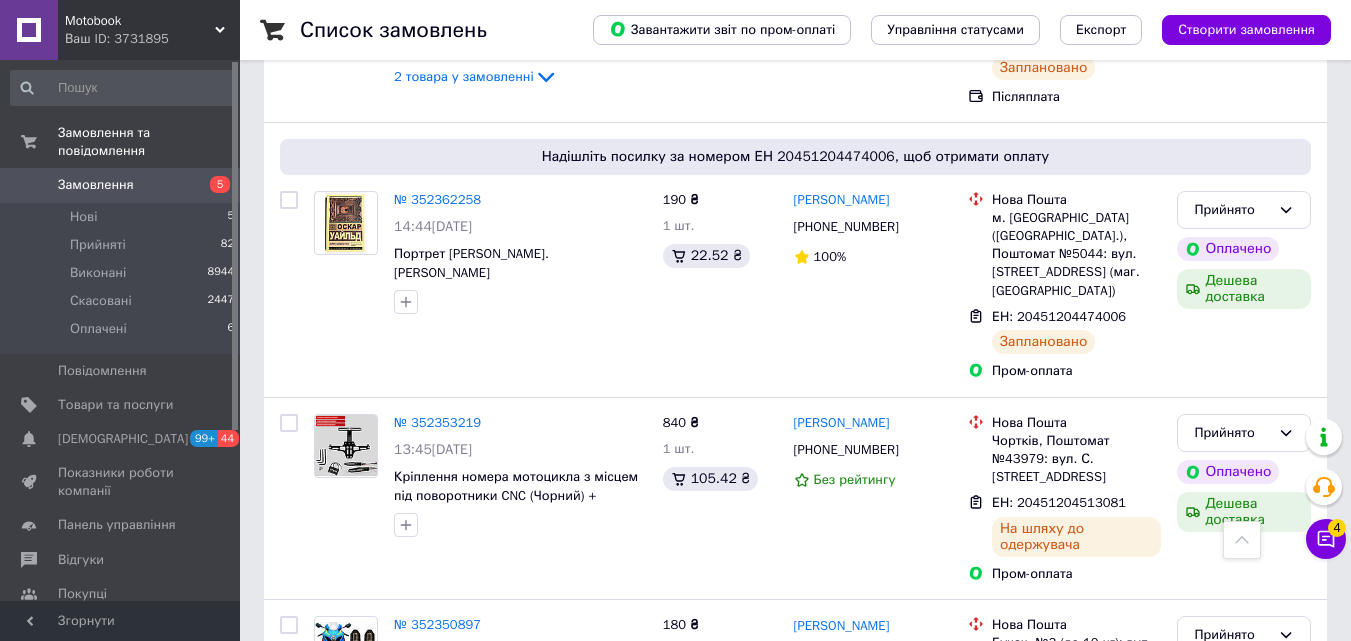 scroll, scrollTop: 1900, scrollLeft: 0, axis: vertical 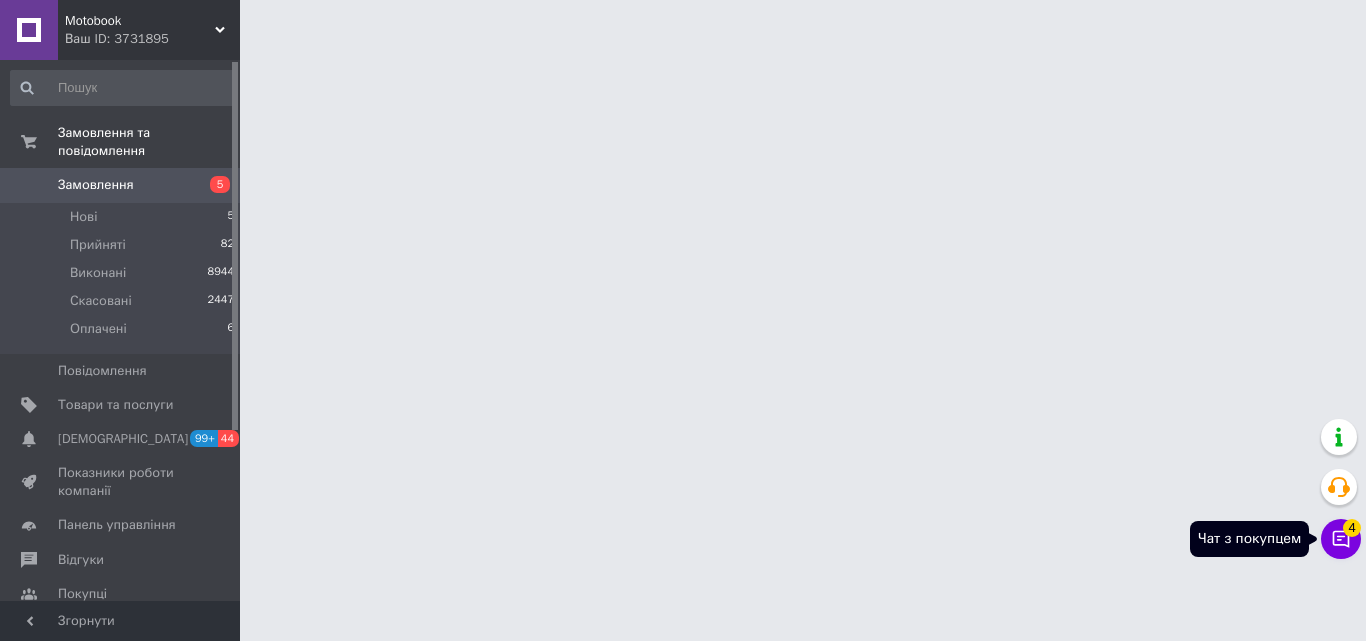 click 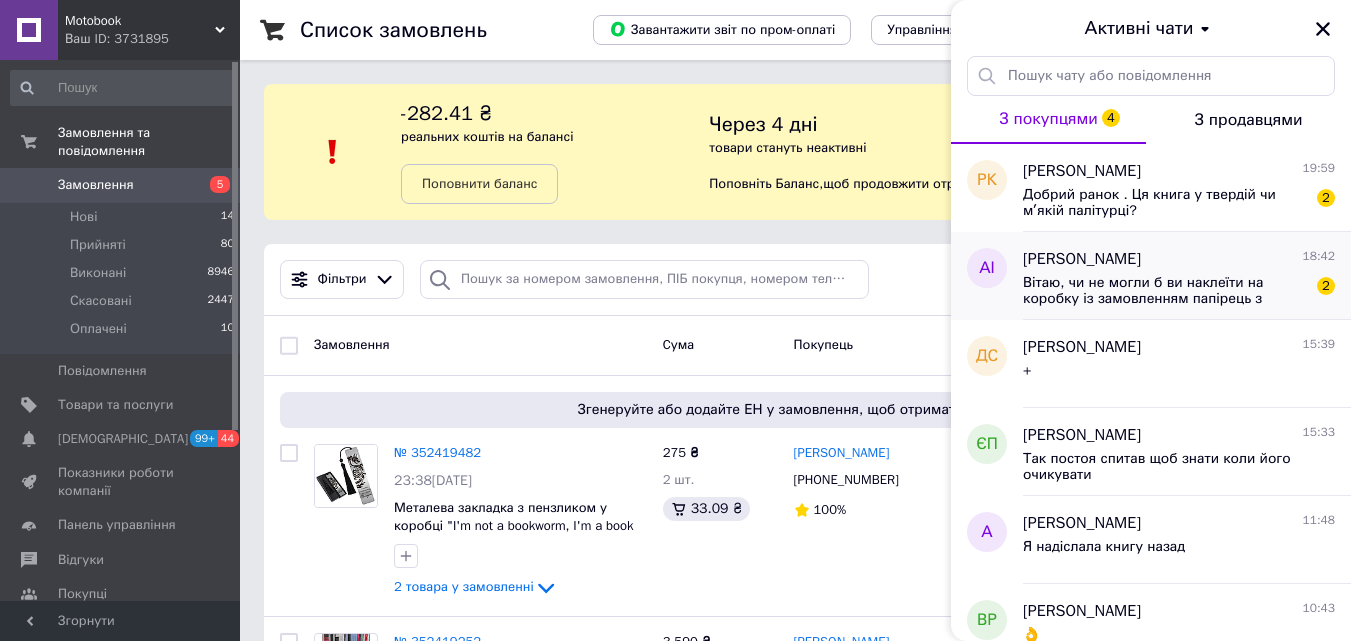 click on "Вітаю, чи не могли б ви наклеїти на коробку із замовленням папірець з написом "[PERSON_NAME], 380938928207, м. Гренобль" .  Дякую" at bounding box center (1165, 291) 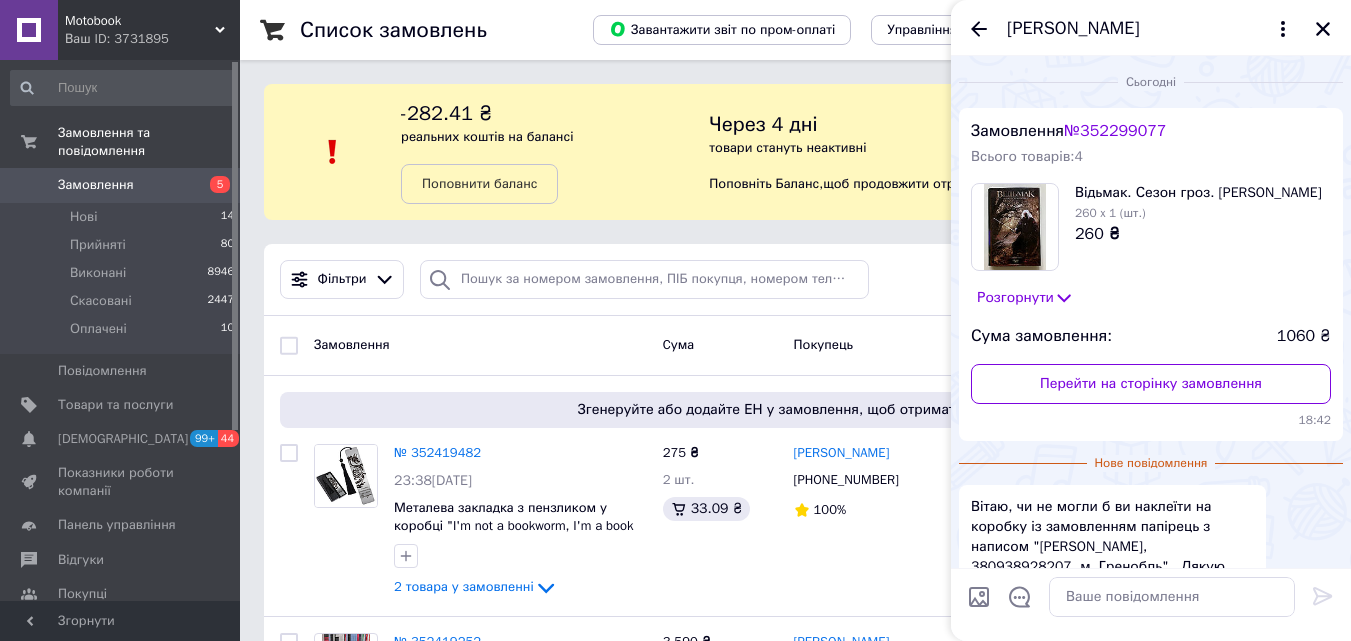 scroll, scrollTop: 123, scrollLeft: 0, axis: vertical 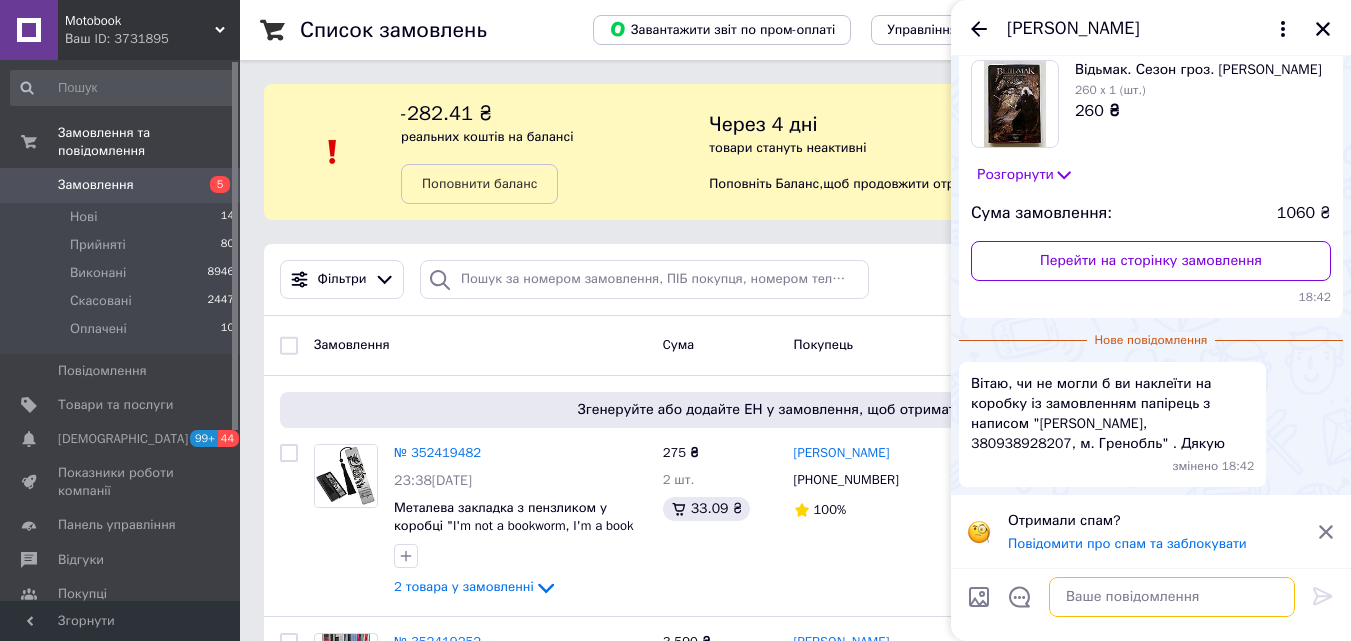 click at bounding box center [1172, 597] 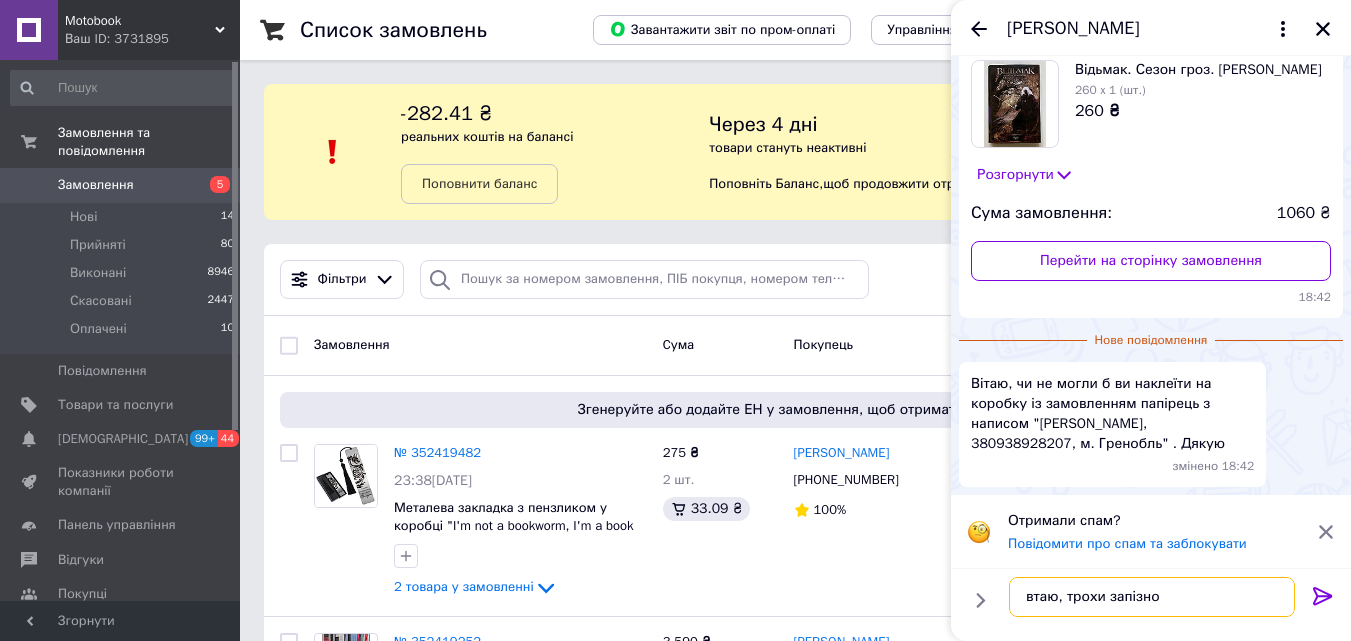 type on "вітаю, трохи запізно" 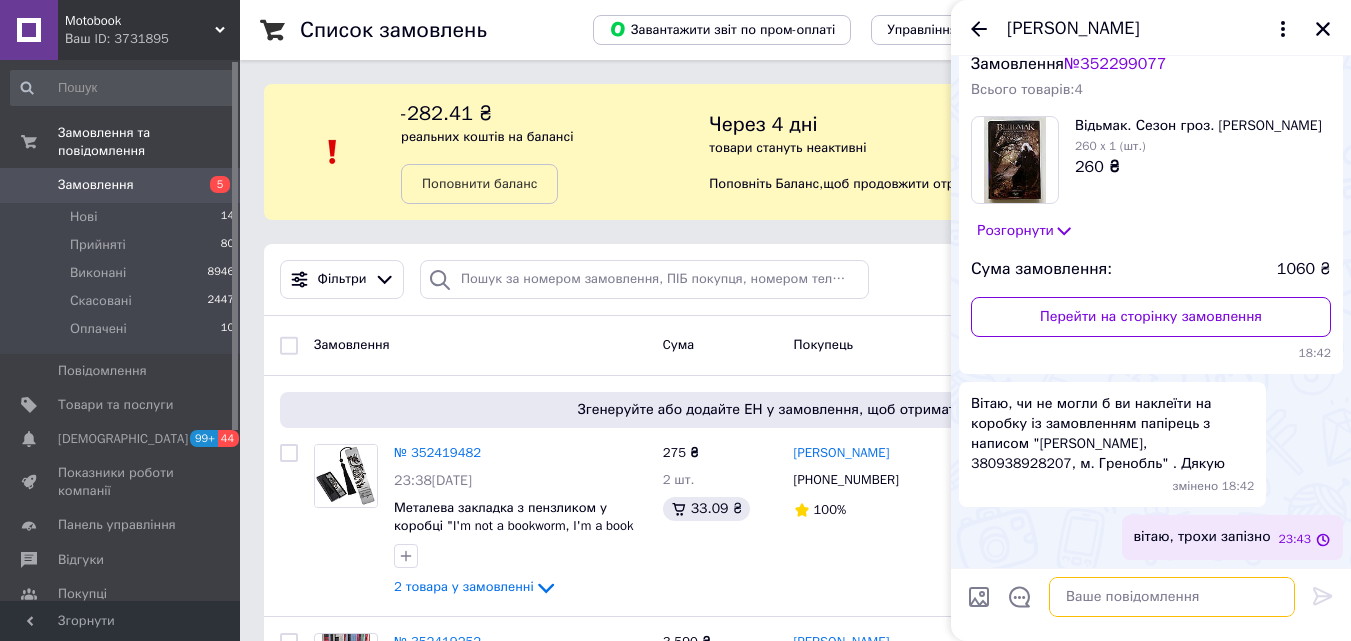 scroll, scrollTop: 67, scrollLeft: 0, axis: vertical 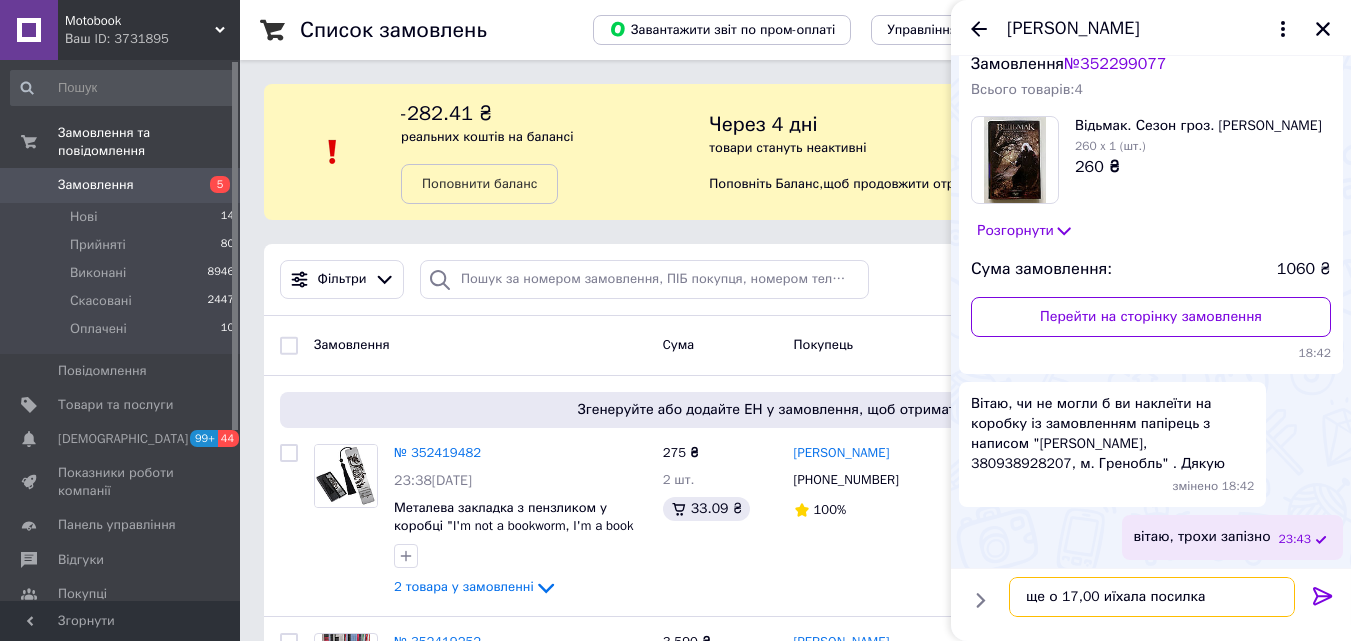 type on "ще о 17,00 виїхала посилка" 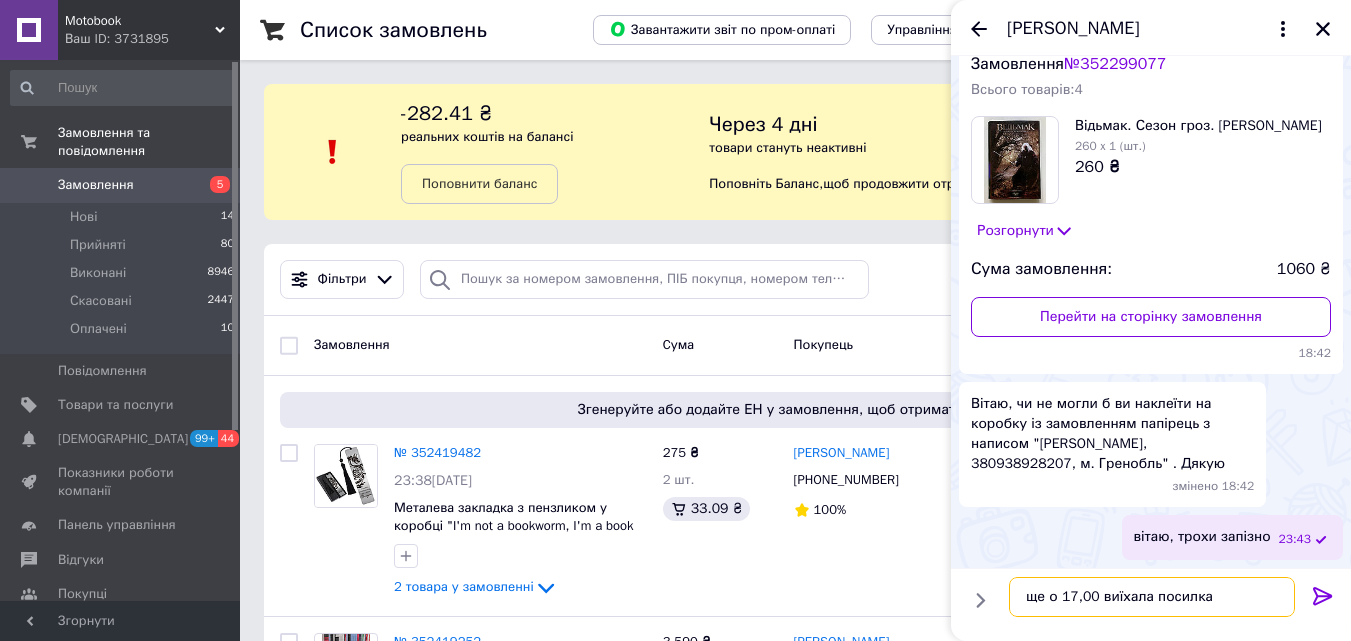 type 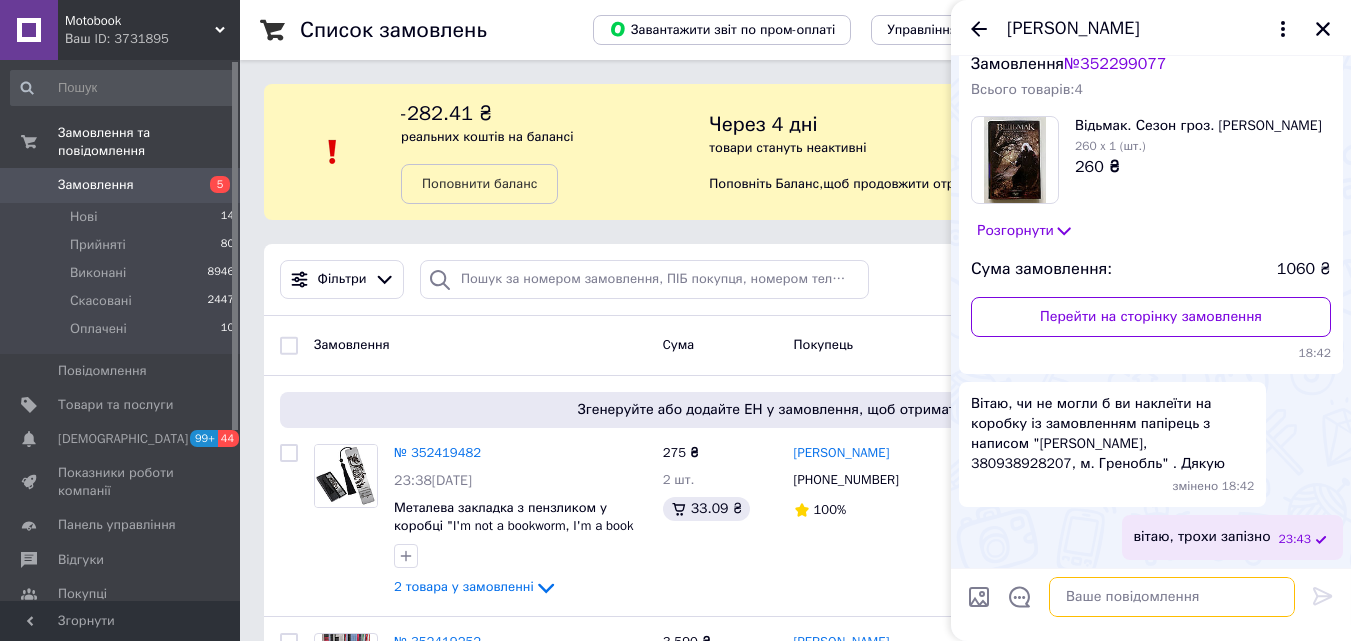 scroll, scrollTop: 120, scrollLeft: 0, axis: vertical 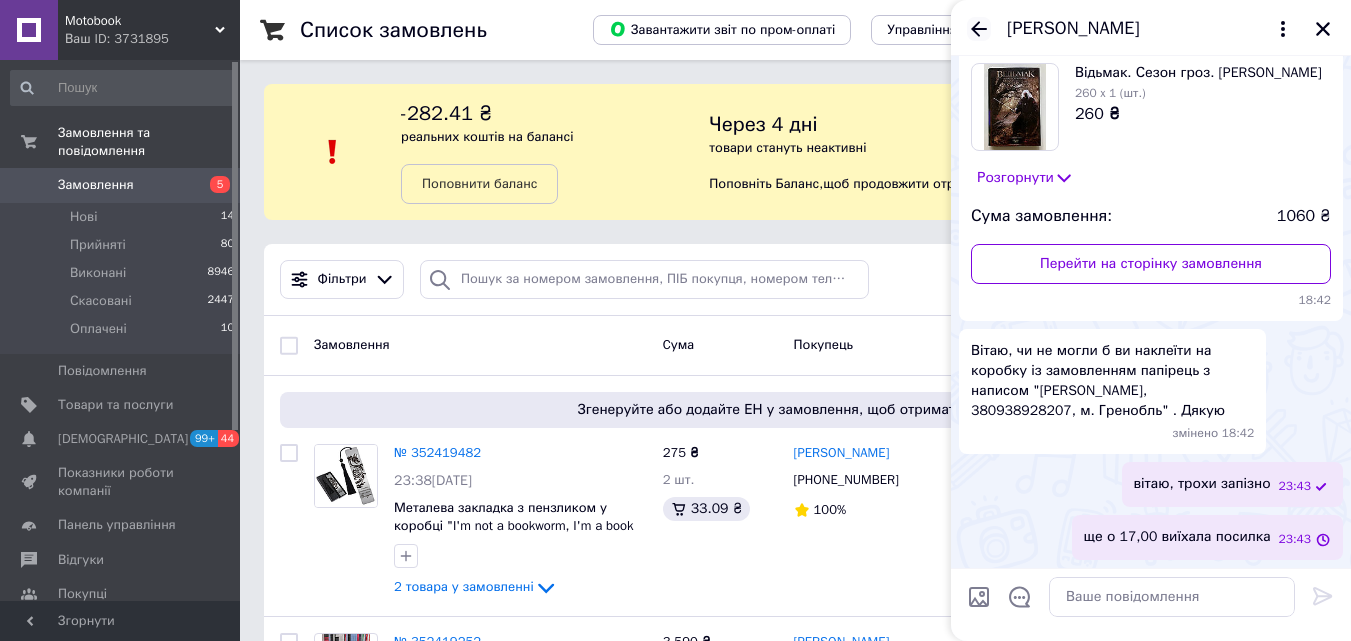 click 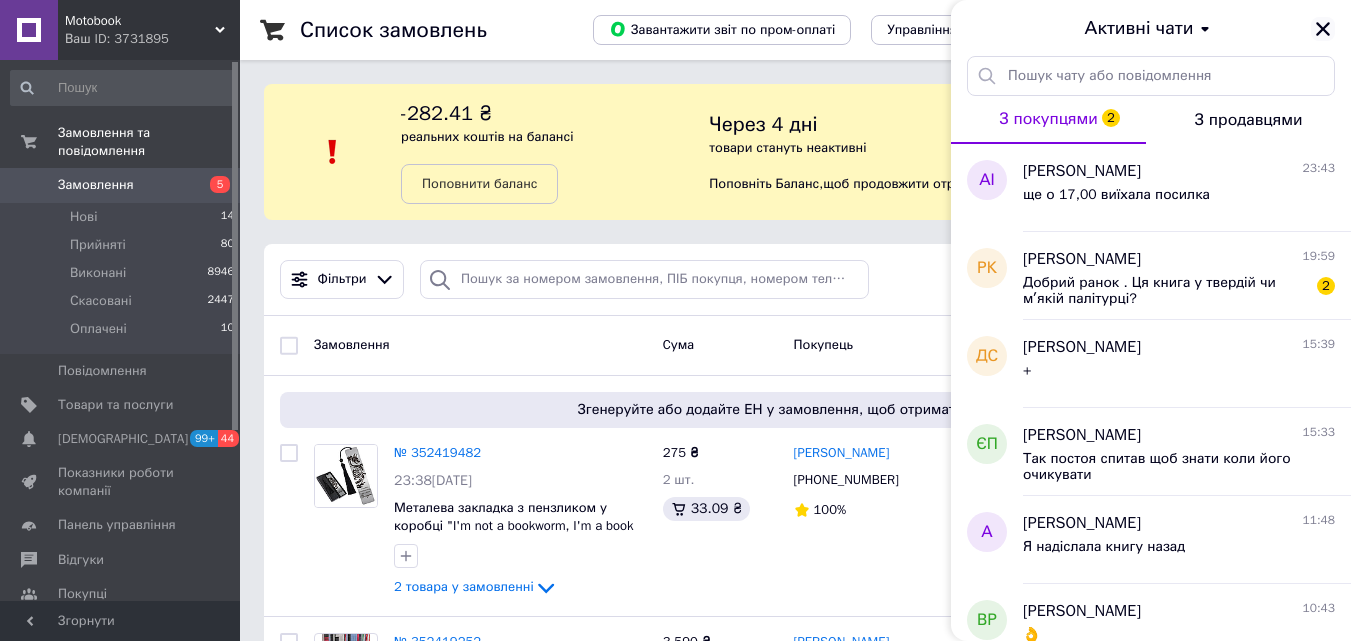 drag, startPoint x: 1311, startPoint y: 26, endPoint x: 1330, endPoint y: 25, distance: 19.026299 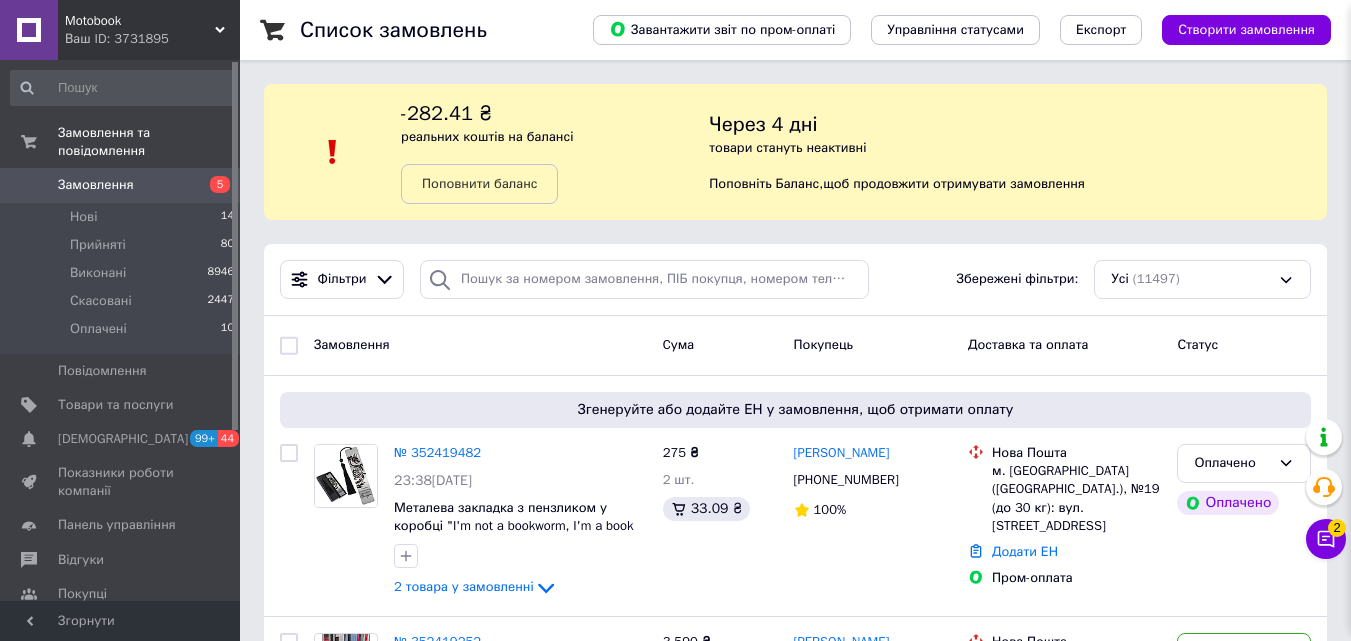 click on "Motobook Ваш ID: 3731895 Сайт Motobook Кабінет покупця Перевірити стан системи Сторінка на порталі Довідка Вийти Замовлення та повідомлення Замовлення 5 Нові 14 Прийняті 80 Виконані 8946 Скасовані 2447 Оплачені 10 Повідомлення 0 Товари та послуги Сповіщення 99+ 44 Показники роботи компанії Панель управління Відгуки Покупці Каталог ProSale Аналітика Управління сайтом Гаманець компанії [PERSON_NAME] Тарифи та рахунки Prom топ Згорнути
Список замовлень   Завантажити звіт по пром-оплаті Управління статусами Експорт" at bounding box center [675, 2210] 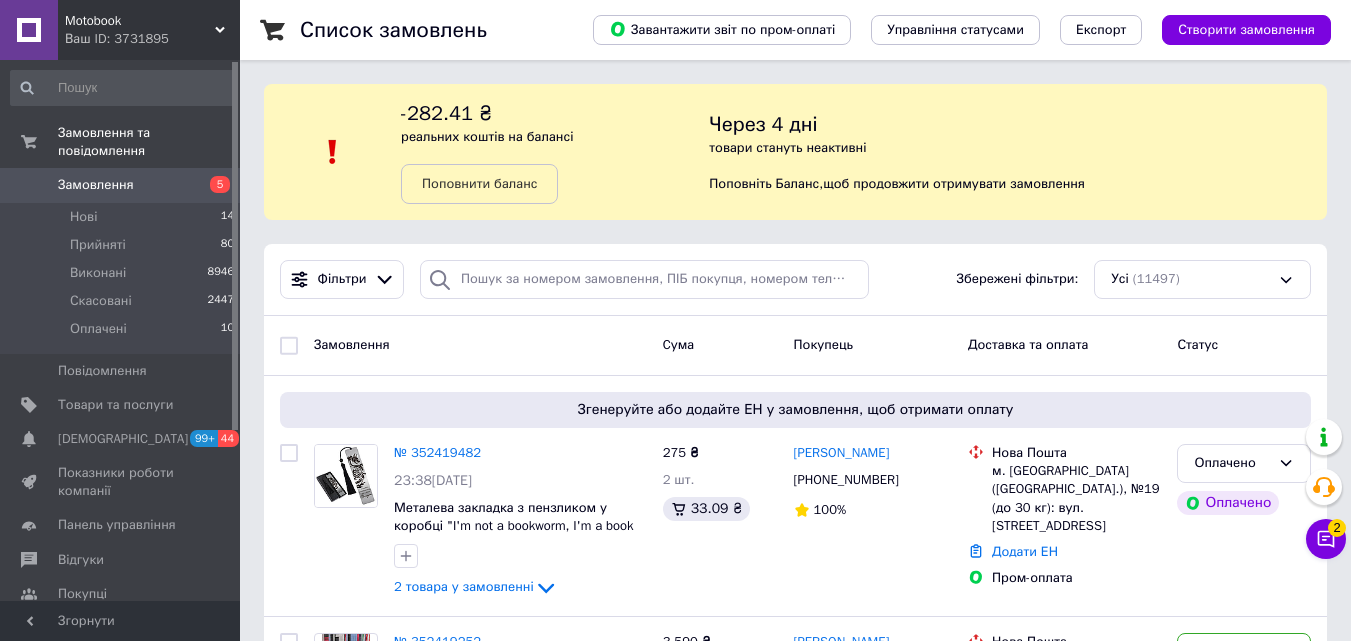 scroll, scrollTop: 200, scrollLeft: 0, axis: vertical 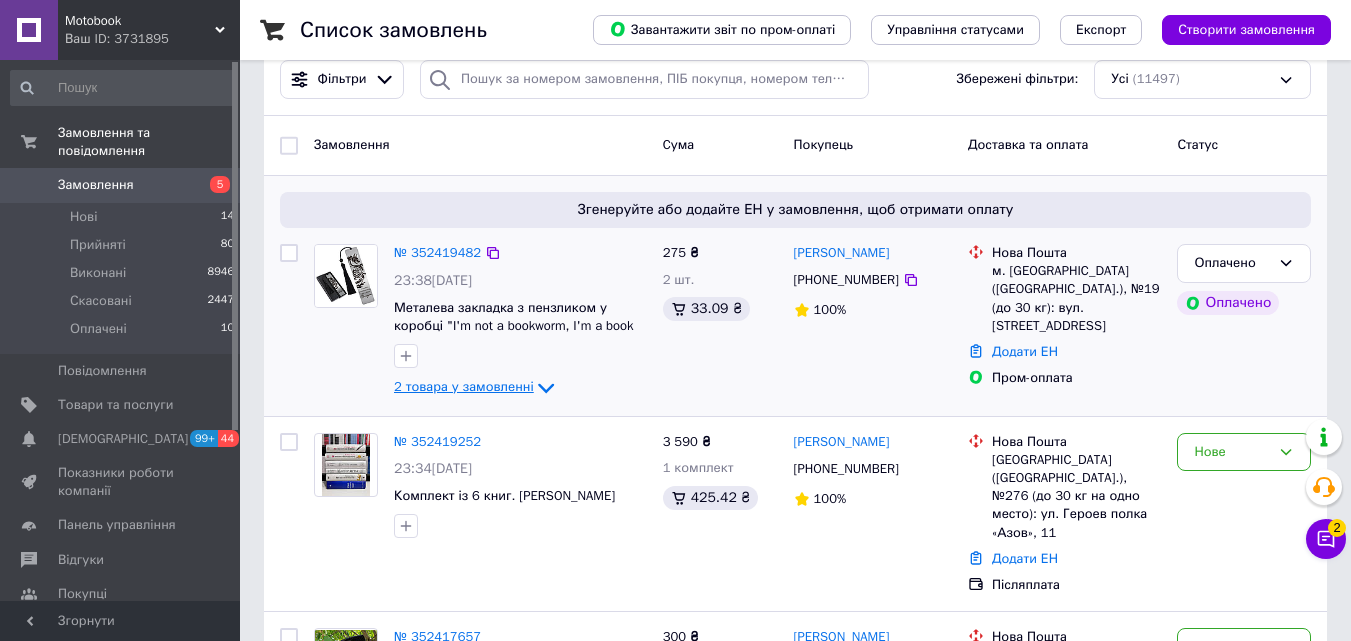 click on "2 товара у замовленні" at bounding box center [464, 386] 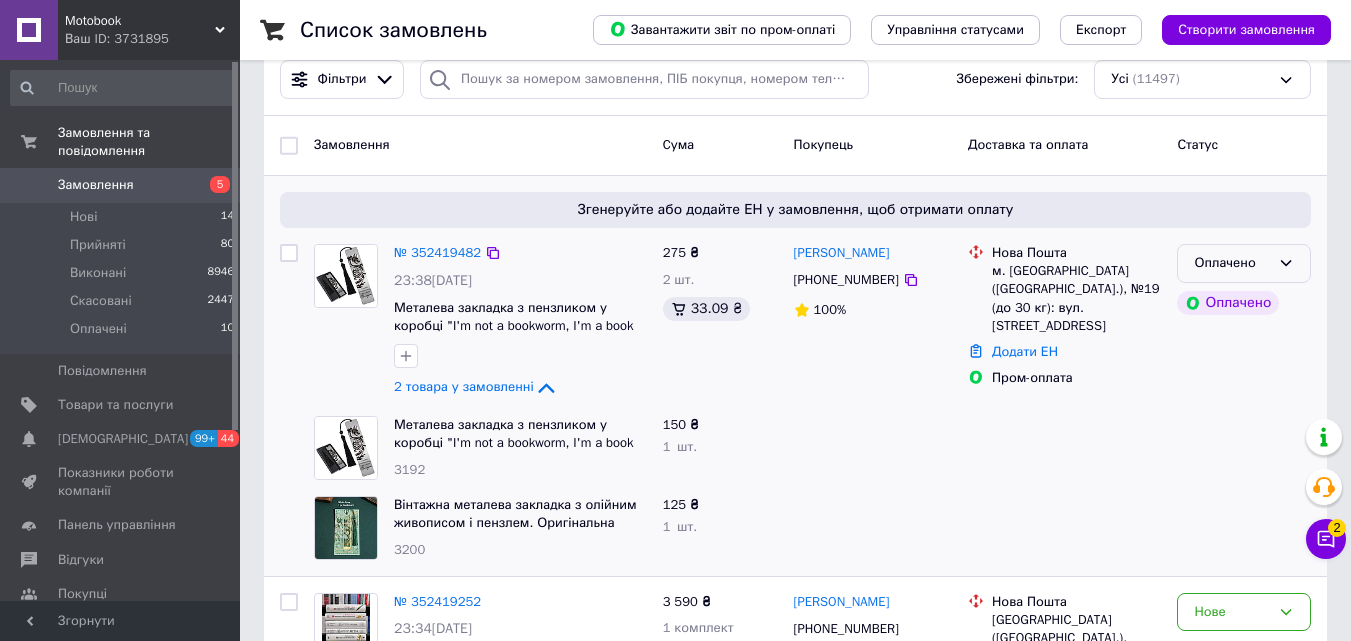 drag, startPoint x: 505, startPoint y: 404, endPoint x: 1264, endPoint y: 278, distance: 769.3874 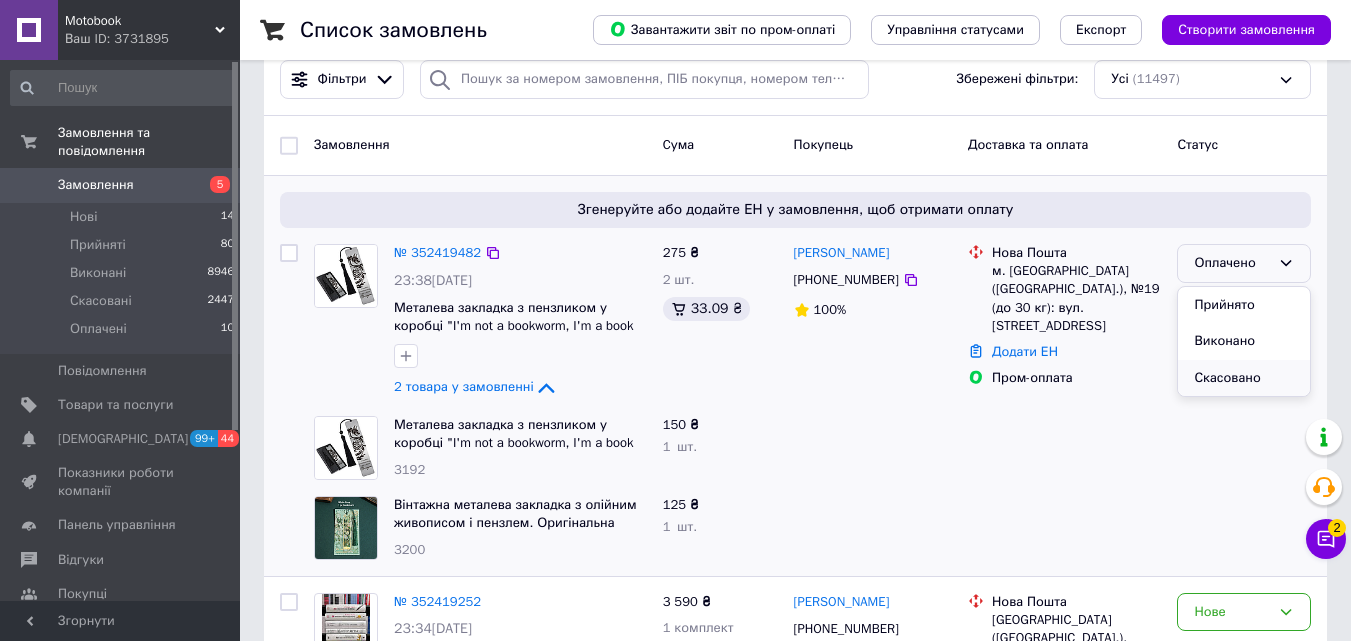 click on "Скасовано" at bounding box center [1244, 378] 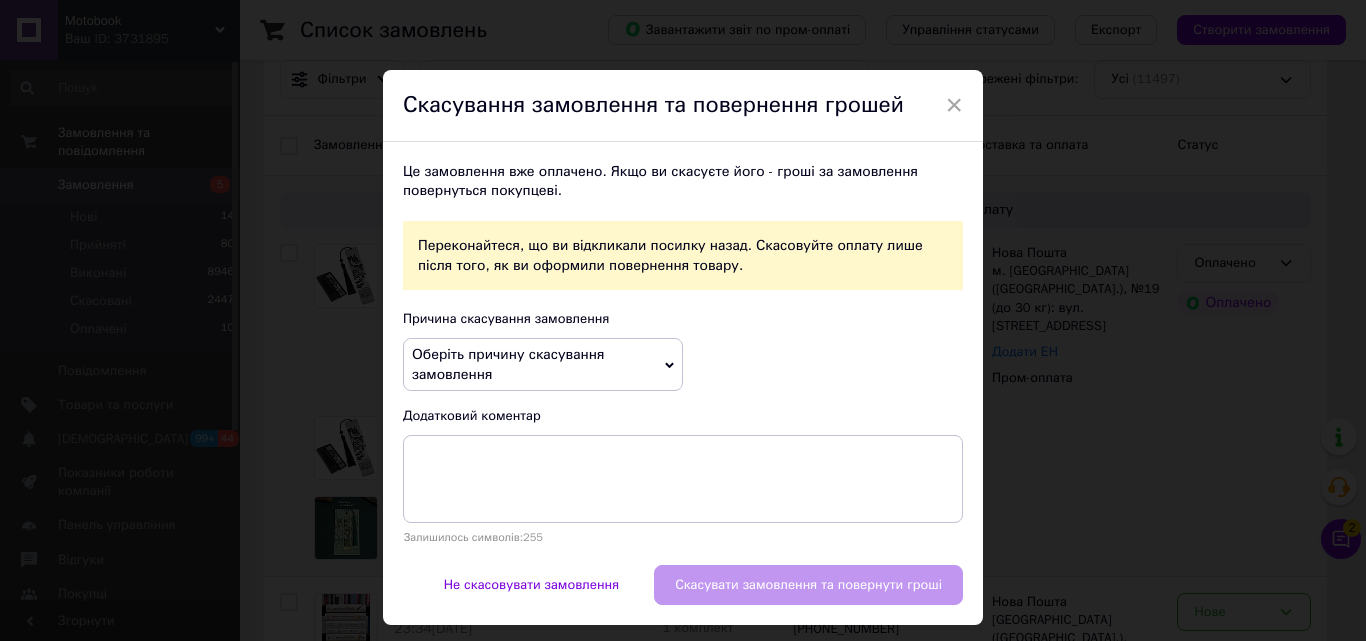 click on "Оберіть причину скасування замовлення" at bounding box center (543, 364) 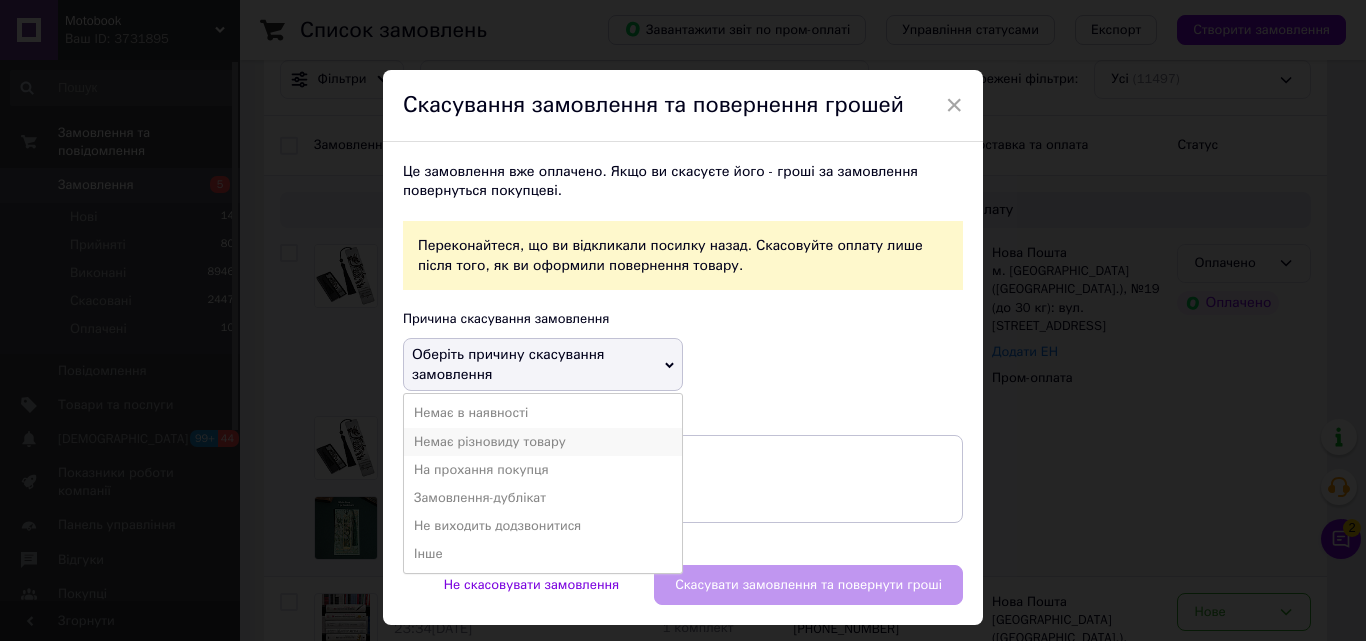 click on "Немає різновиду товару" at bounding box center (543, 442) 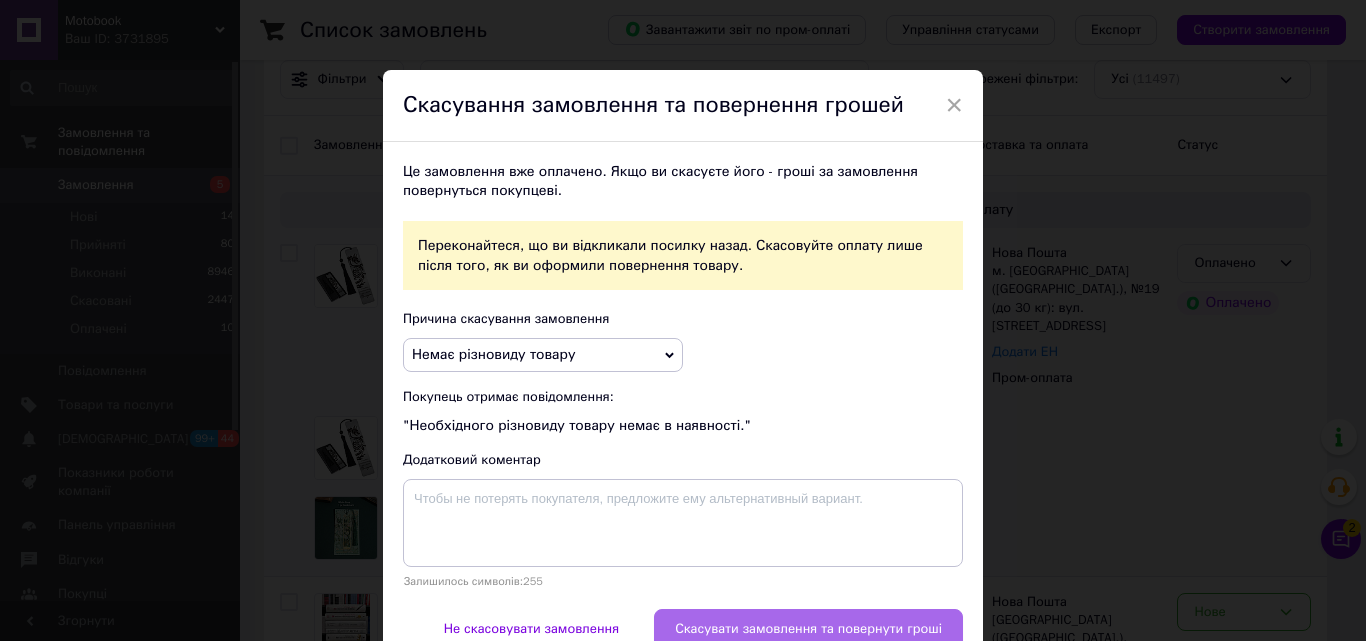 click on "Скасувати замовлення та повернути гроші" at bounding box center (808, 629) 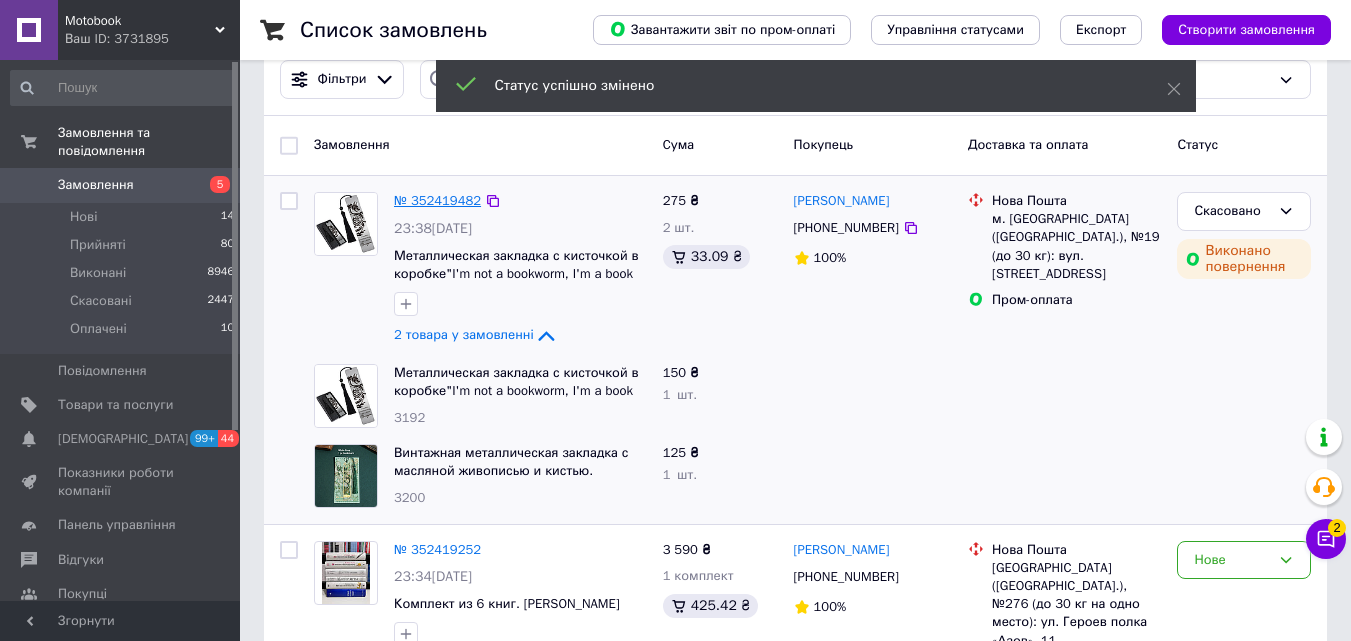 click on "№ 352419482" at bounding box center (437, 200) 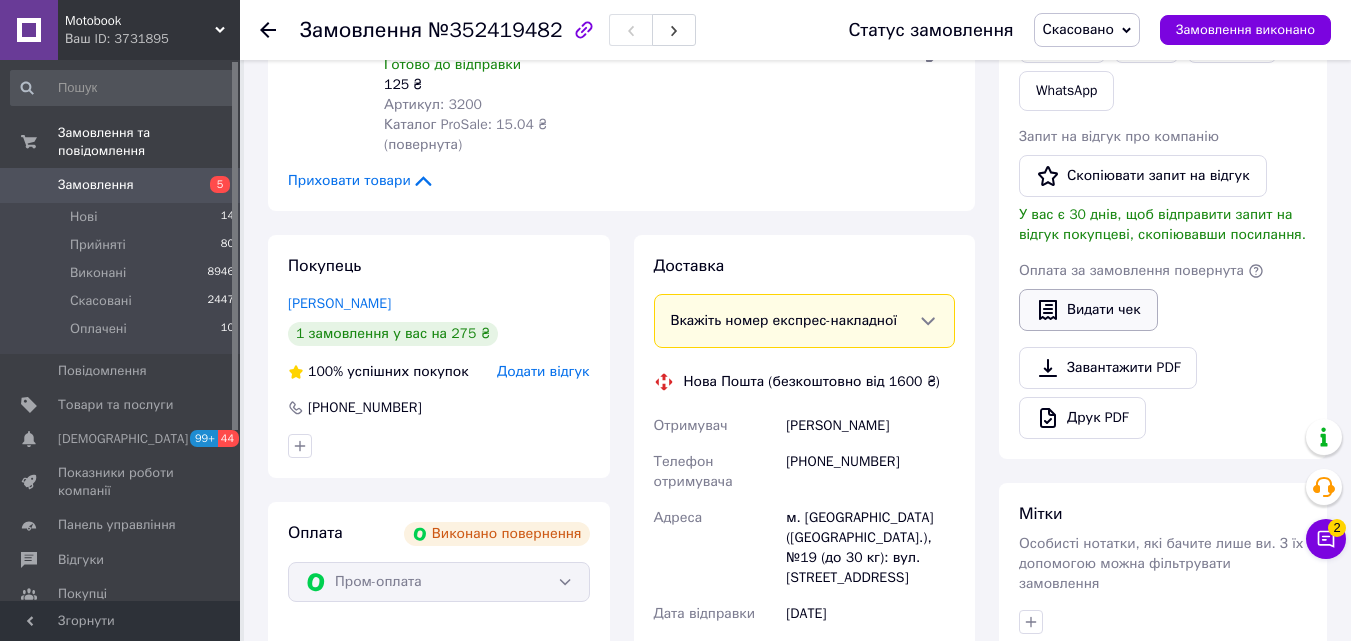 scroll, scrollTop: 300, scrollLeft: 0, axis: vertical 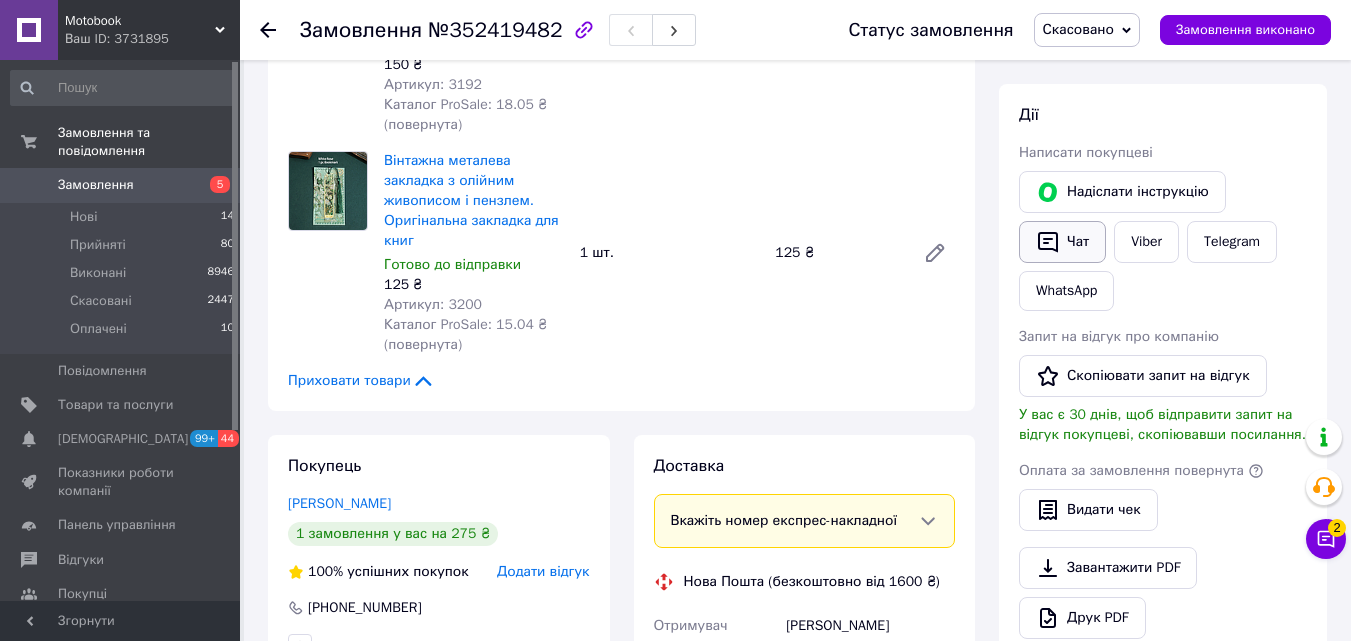 click on "Чат" at bounding box center [1062, 242] 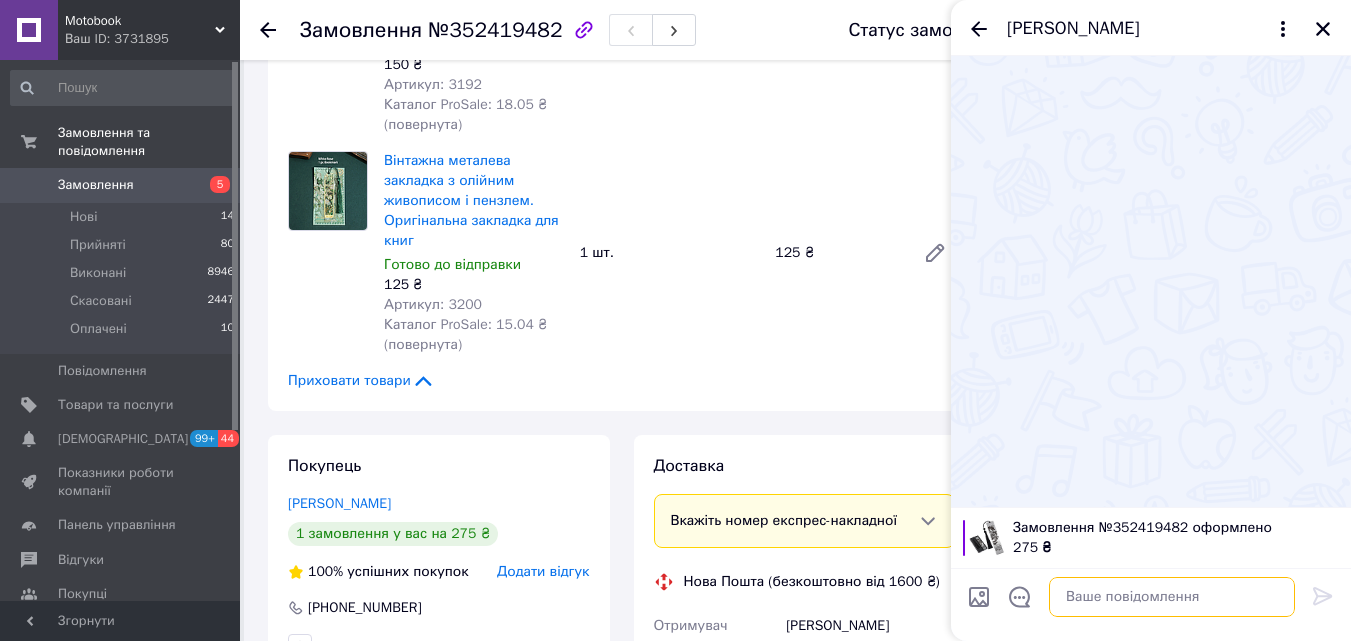 click at bounding box center [1172, 597] 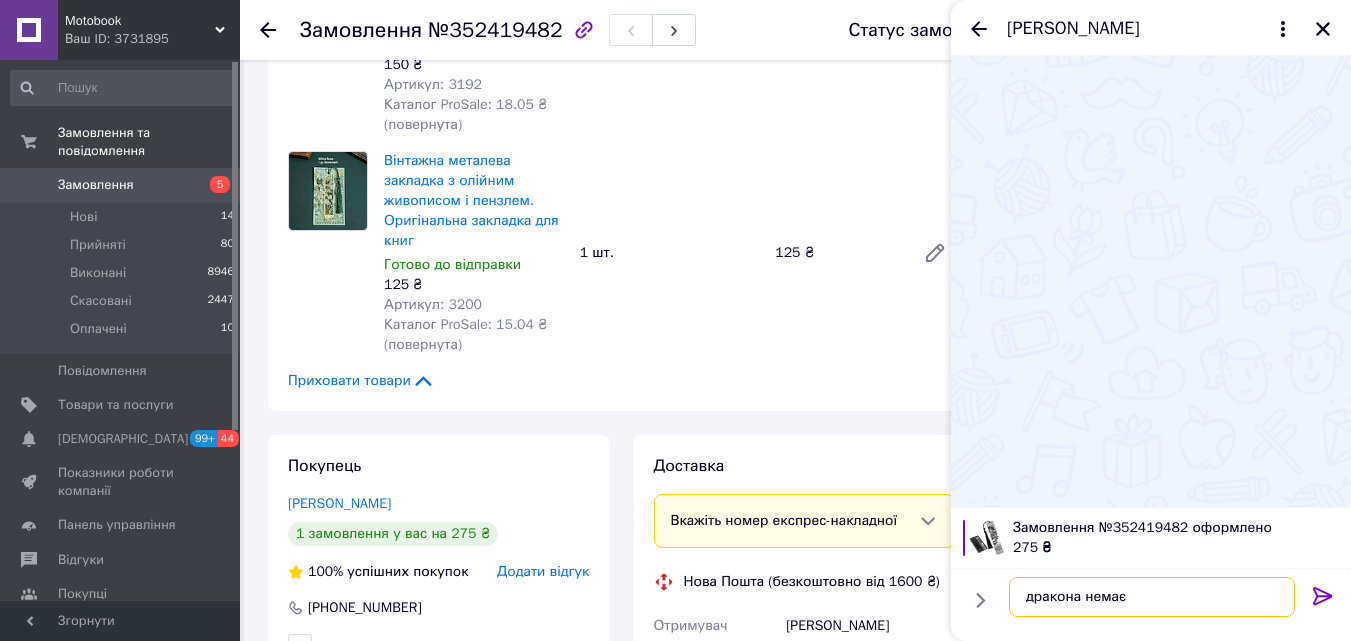type on "дракона немає" 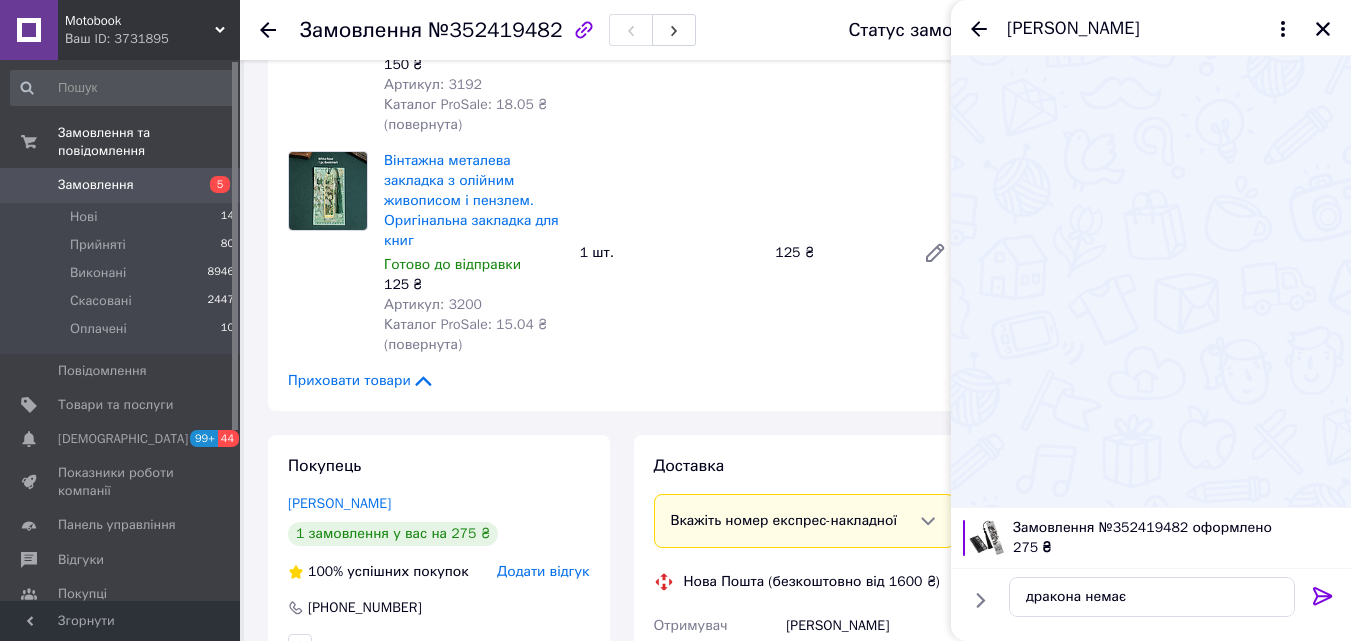 drag, startPoint x: 1324, startPoint y: 589, endPoint x: 1323, endPoint y: 569, distance: 20.024984 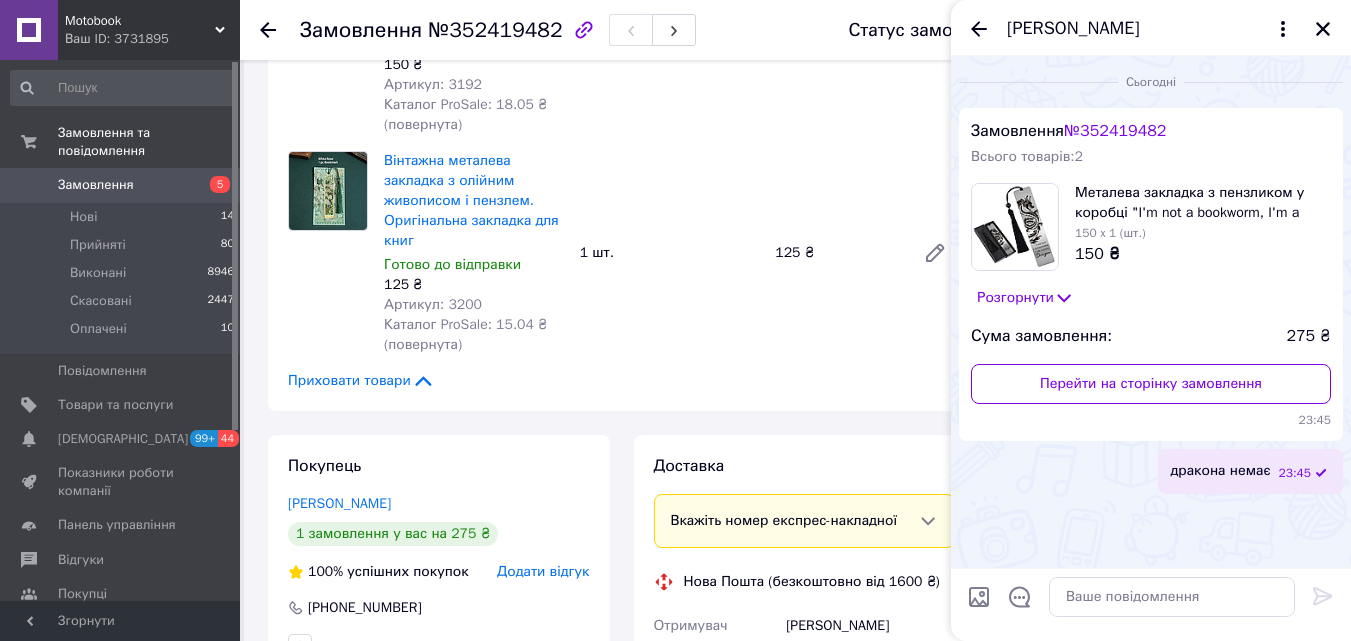 click on "[PERSON_NAME]" at bounding box center (1151, 28) 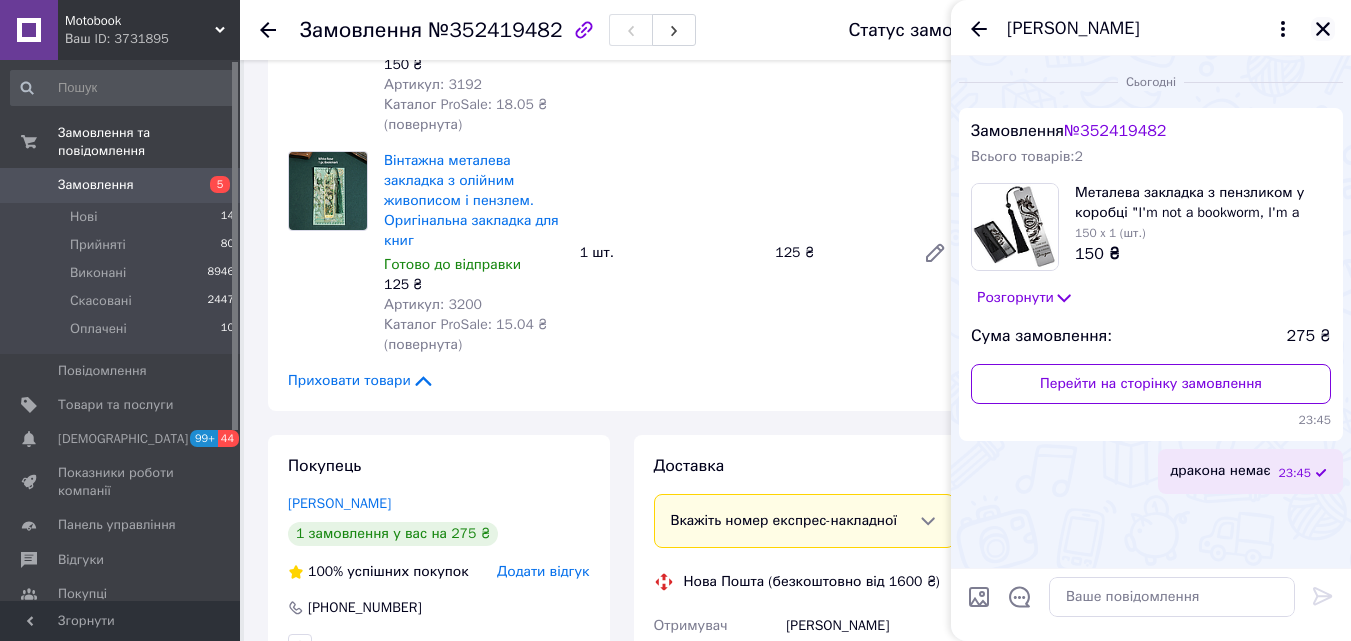 click 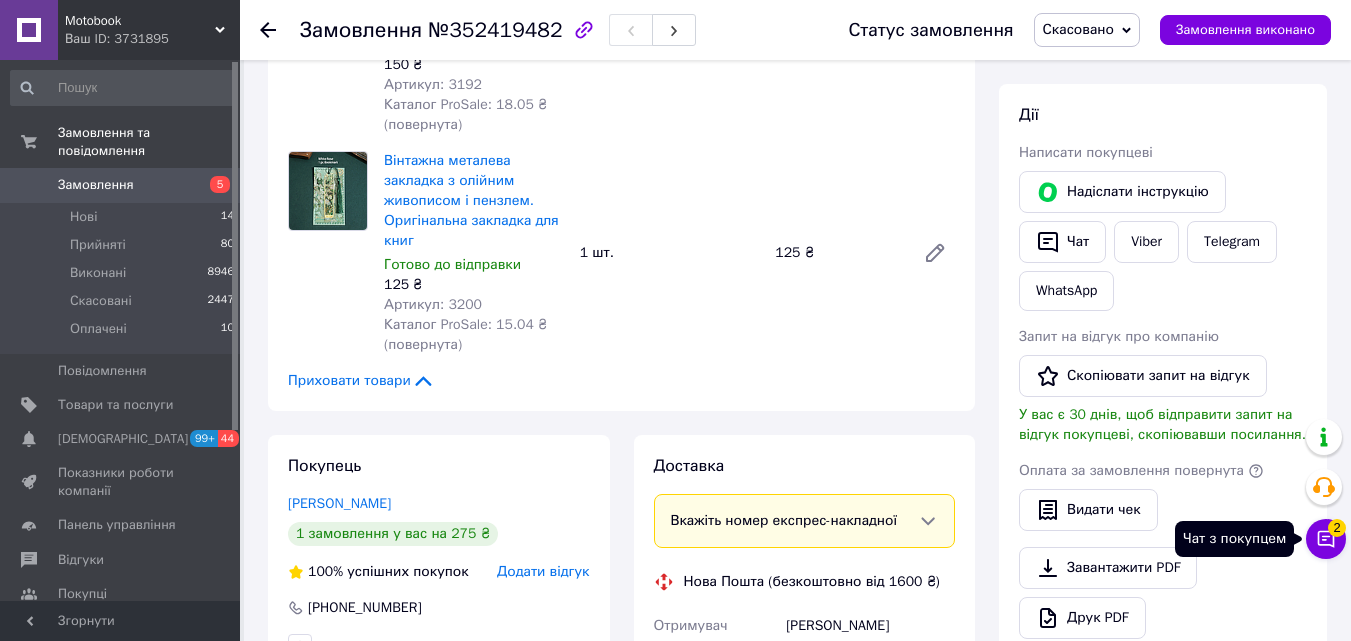 click on "2" at bounding box center [1337, 528] 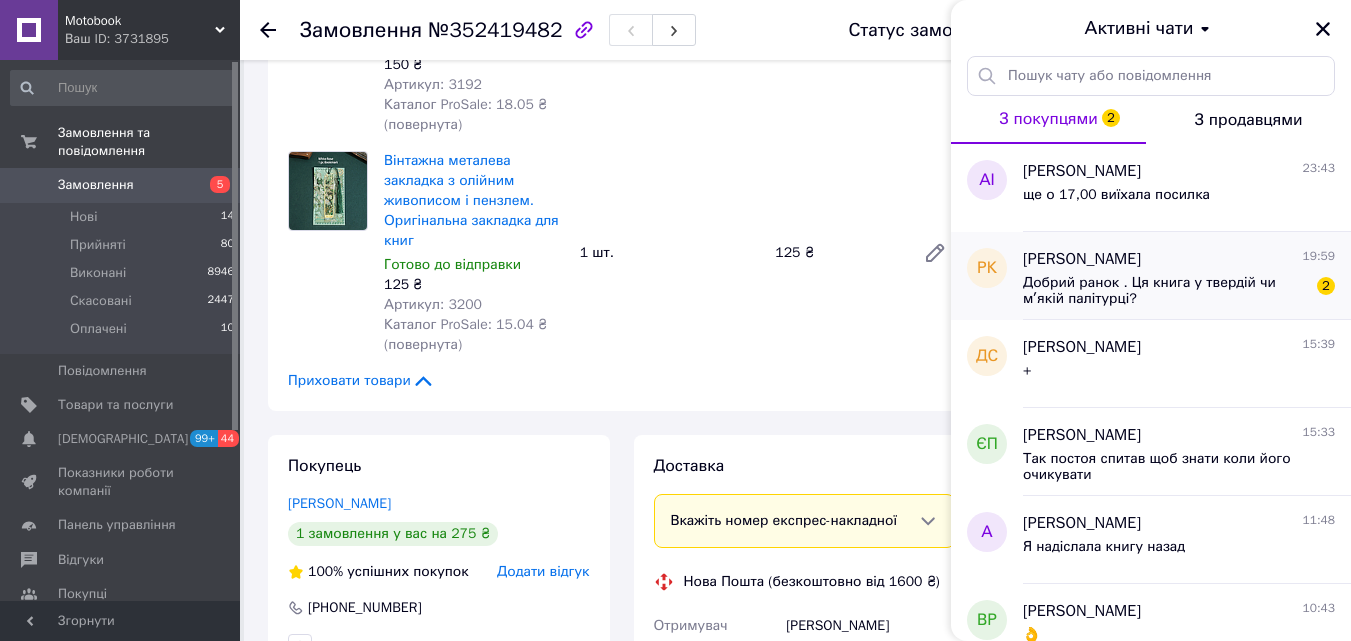 click on "Добрий ранок . Ця книга у твердій чи мʼякій палітурці?" at bounding box center (1165, 291) 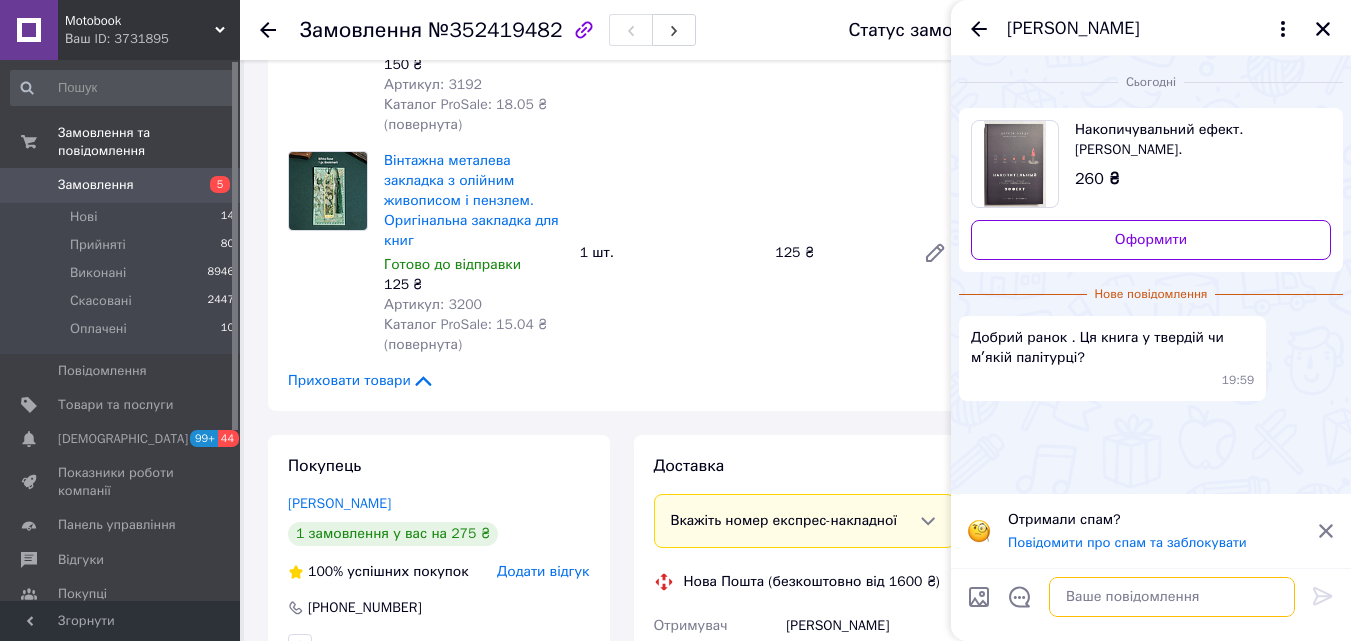 click at bounding box center [1172, 597] 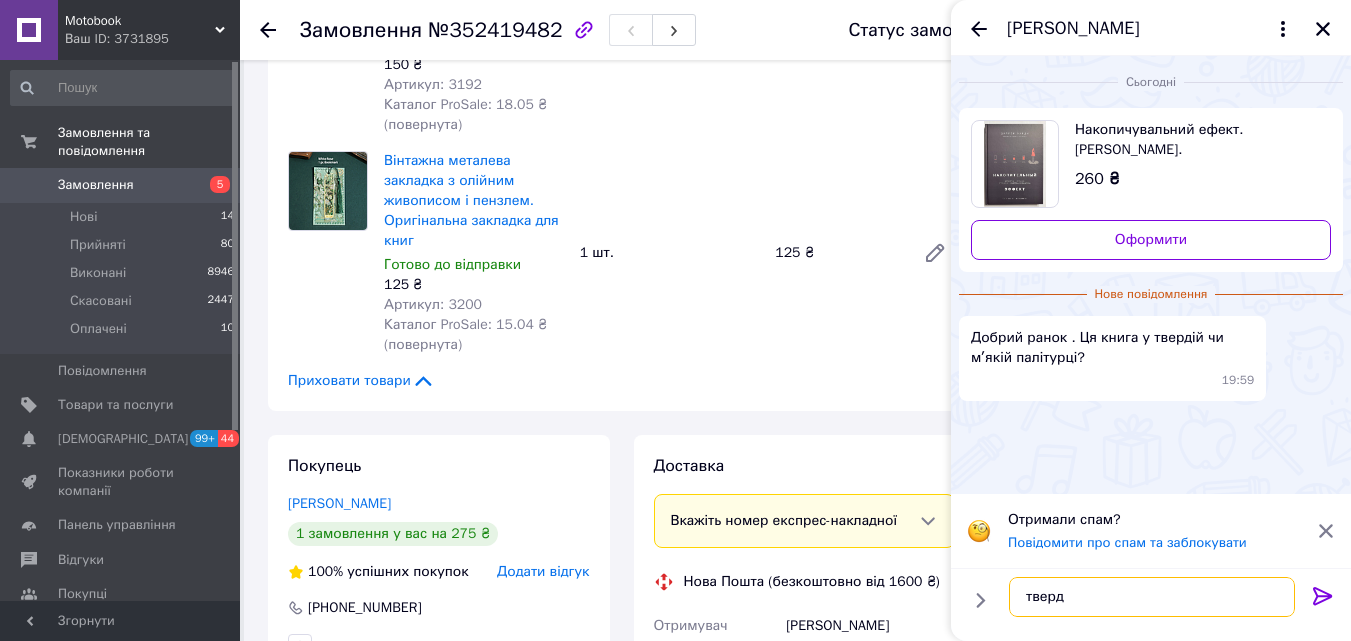 type on "тверда" 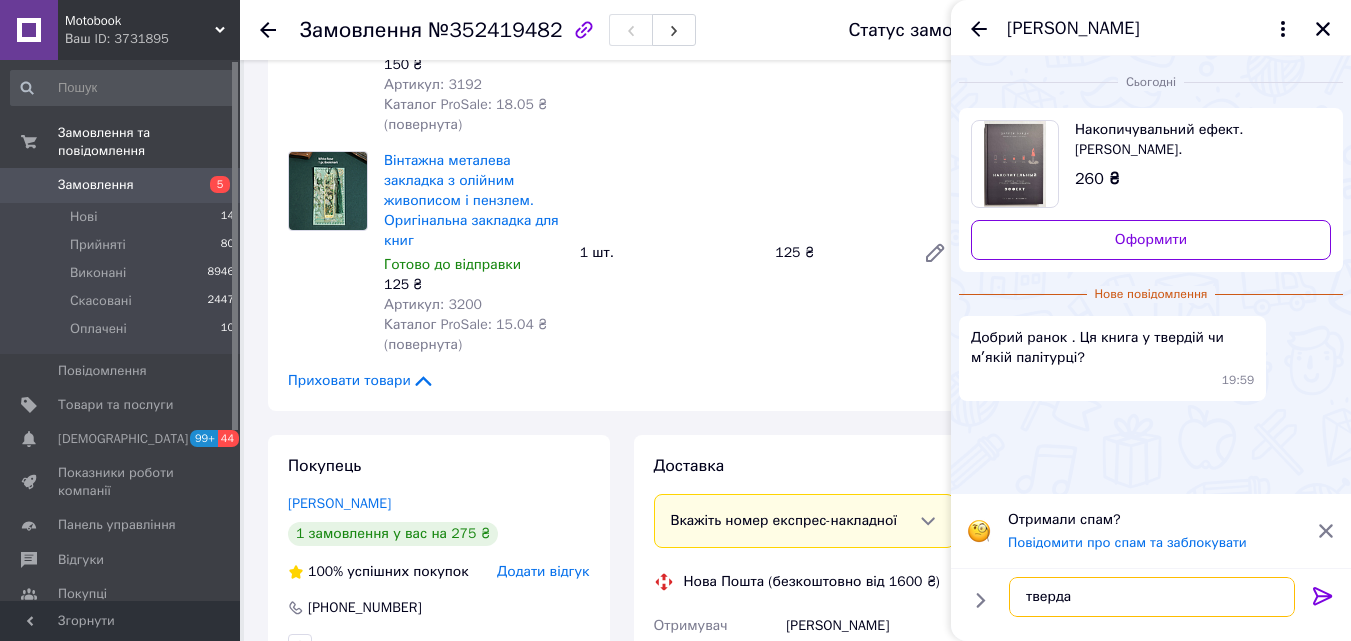type 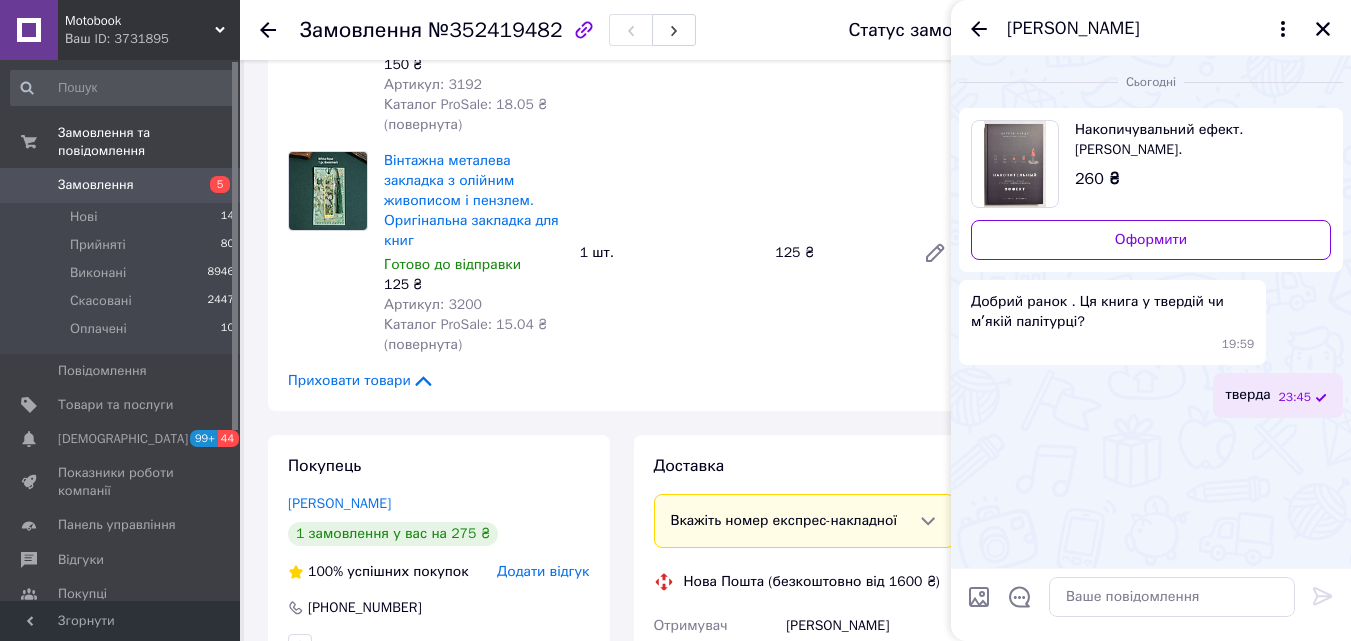 drag, startPoint x: 1327, startPoint y: 27, endPoint x: 1209, endPoint y: 39, distance: 118.6086 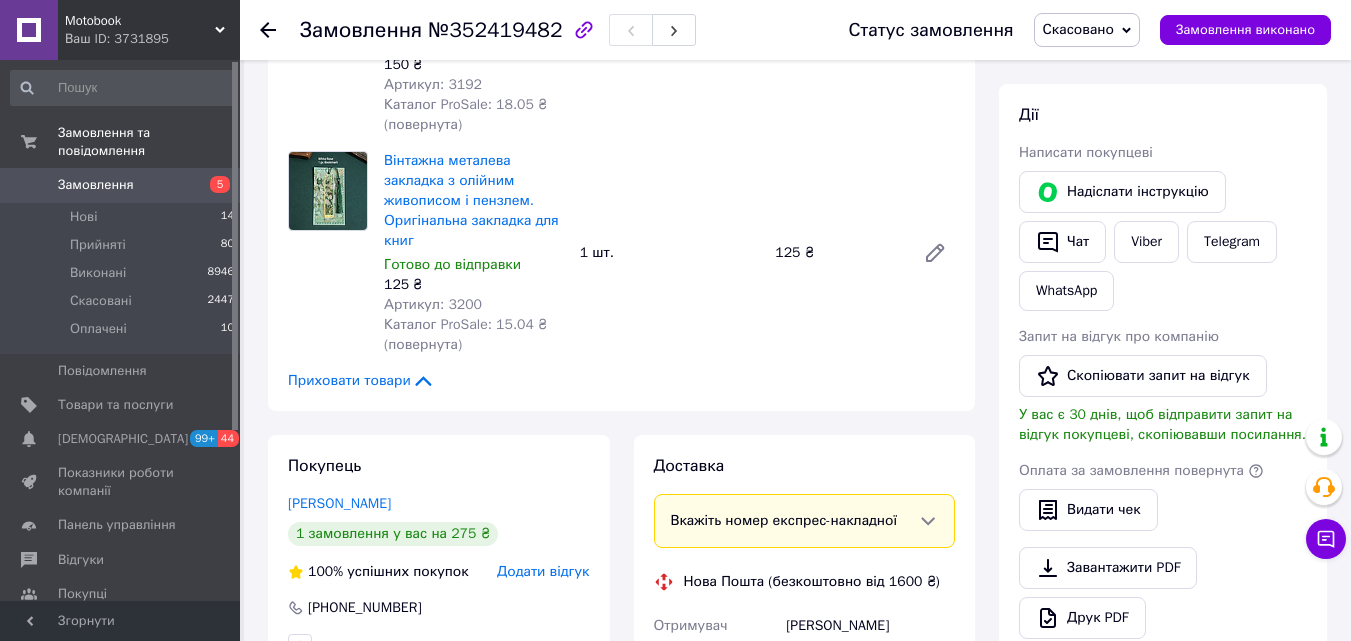 click on "Замовлення" at bounding box center (96, 185) 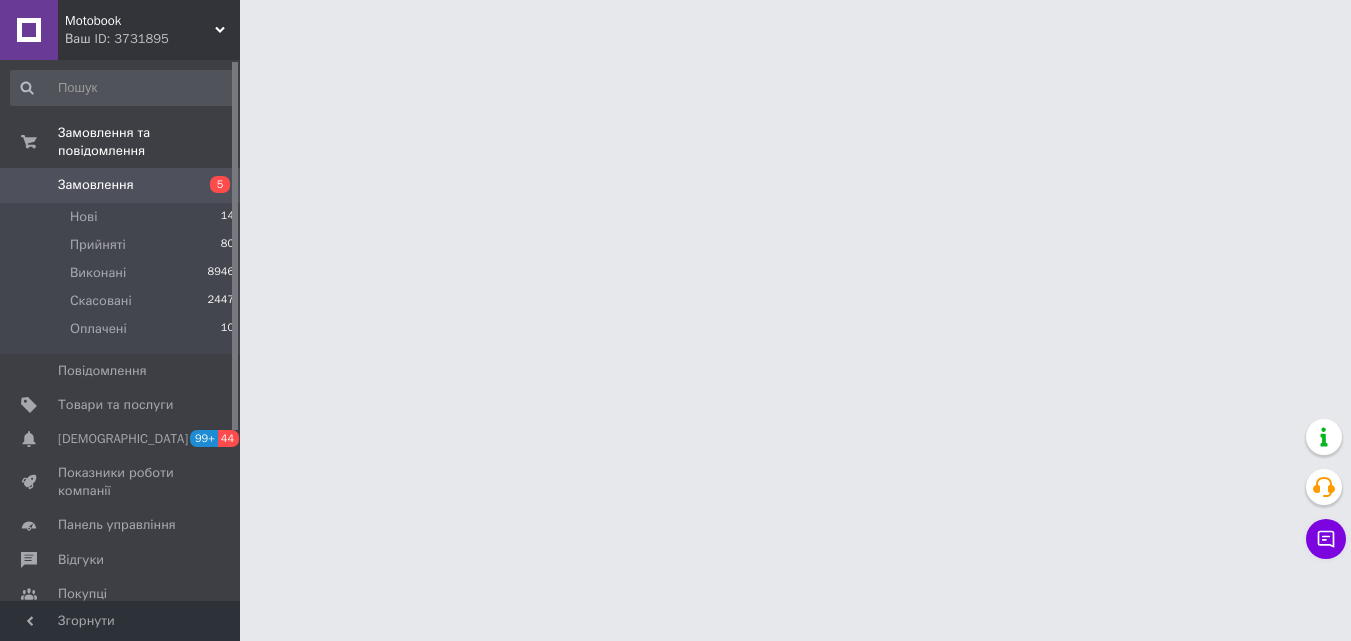 scroll, scrollTop: 0, scrollLeft: 0, axis: both 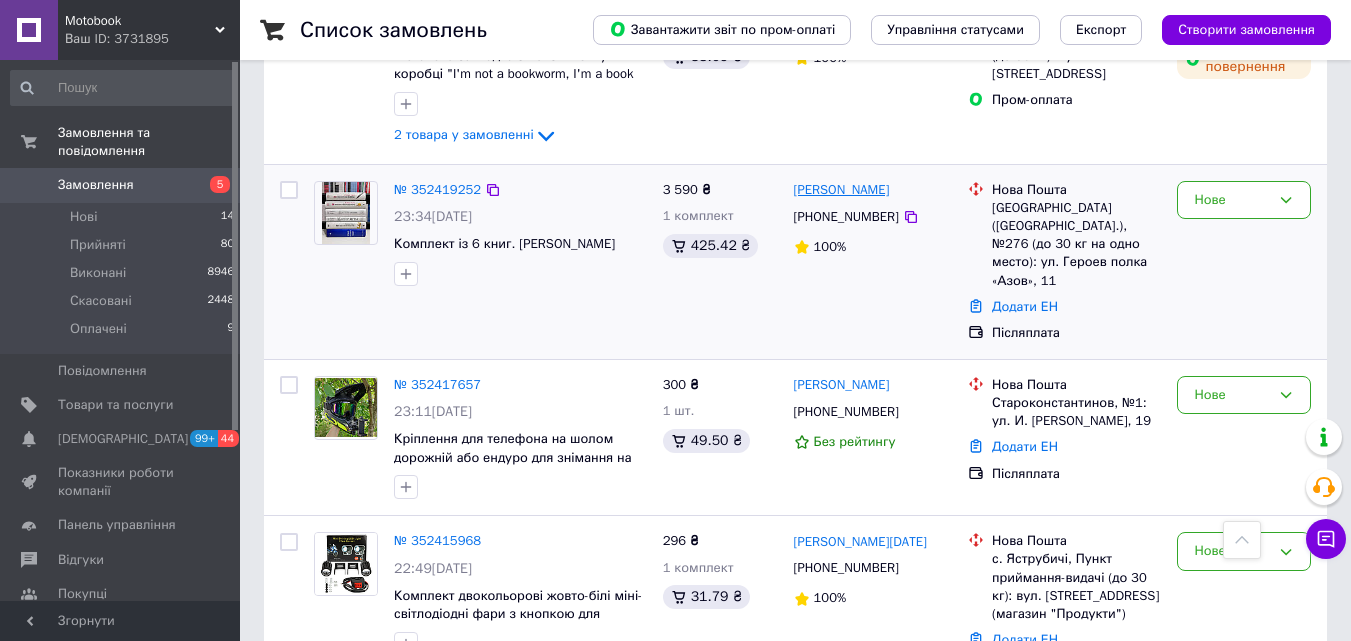 click on "[PERSON_NAME]" at bounding box center [842, 190] 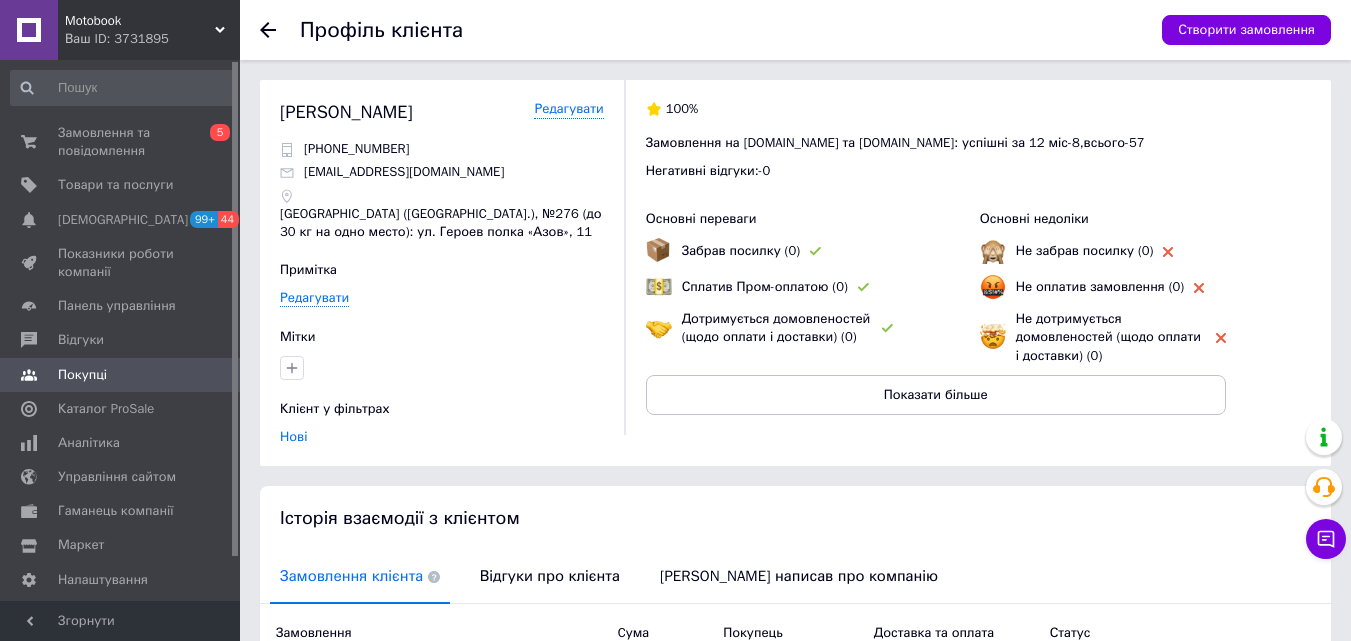 scroll, scrollTop: 297, scrollLeft: 0, axis: vertical 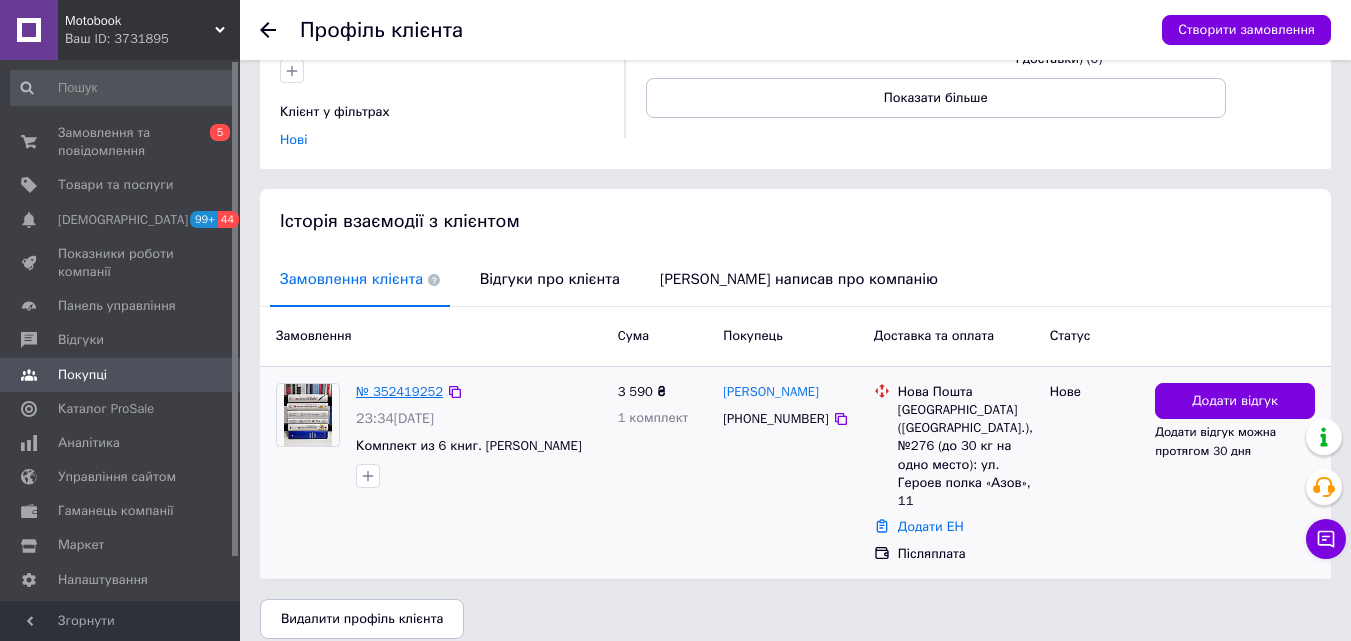 click on "№ 352419252" at bounding box center [399, 391] 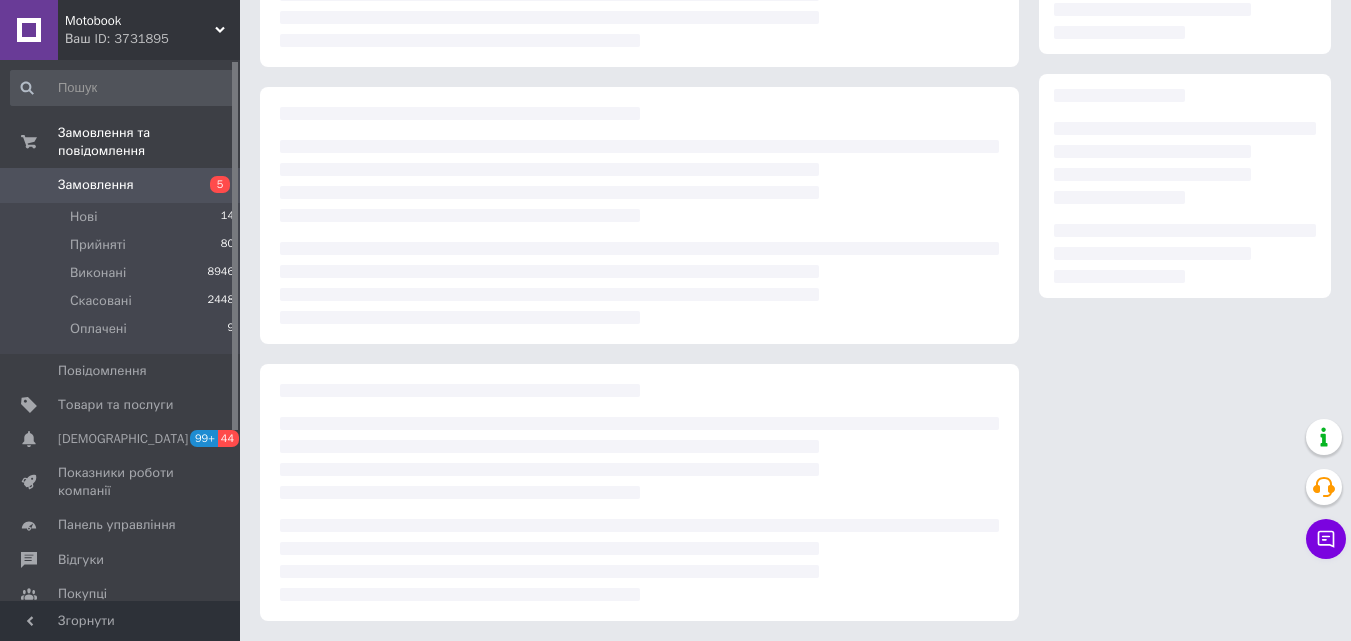 scroll, scrollTop: 0, scrollLeft: 0, axis: both 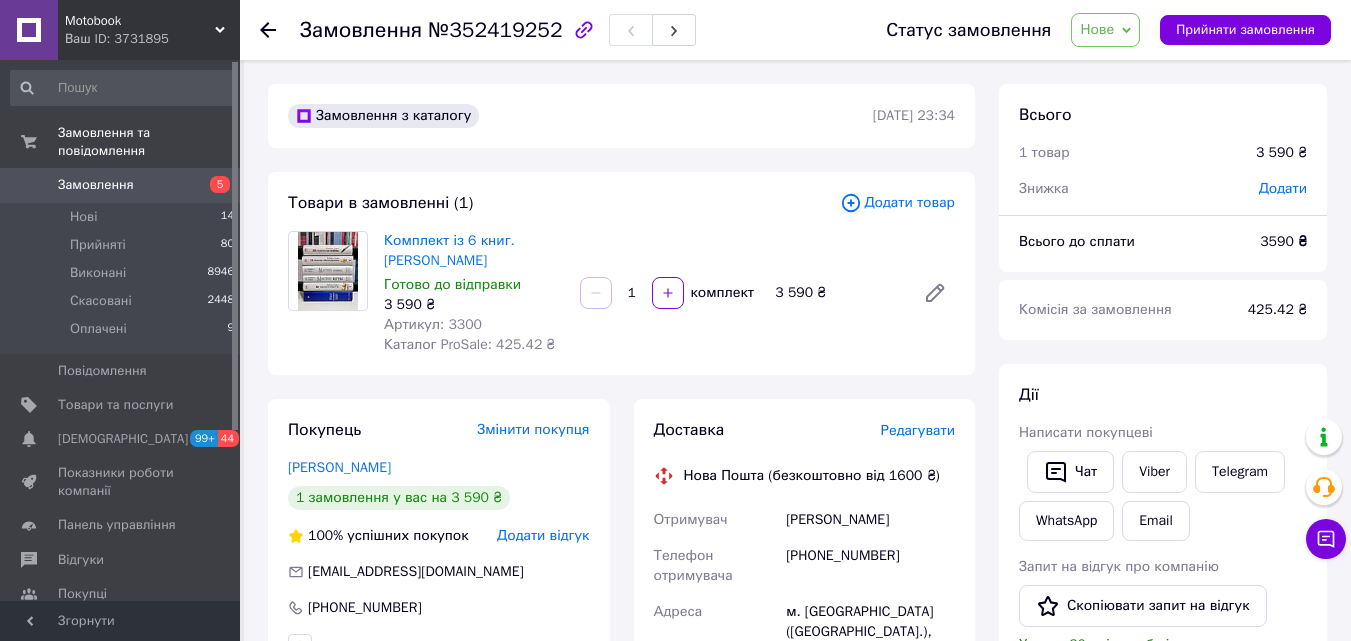 click on "Комплект із 6 книг. [PERSON_NAME]" at bounding box center (474, 251) 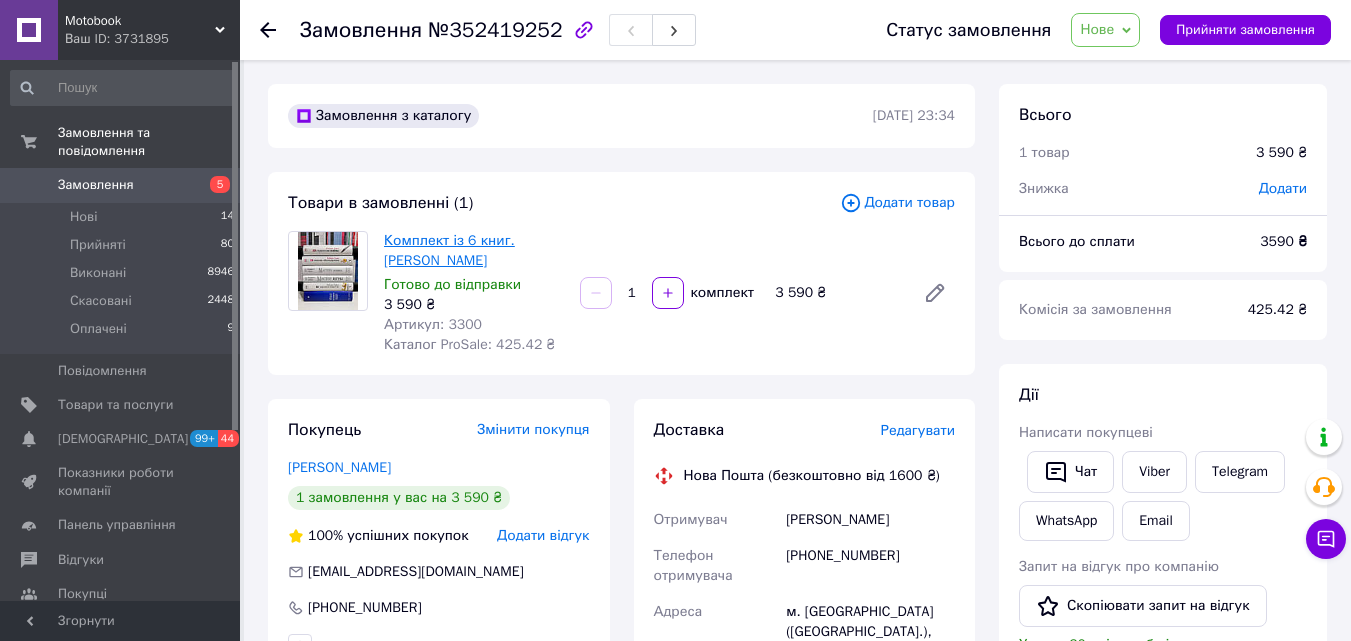 click on "Комплект із 6 книг. [PERSON_NAME]" at bounding box center [449, 250] 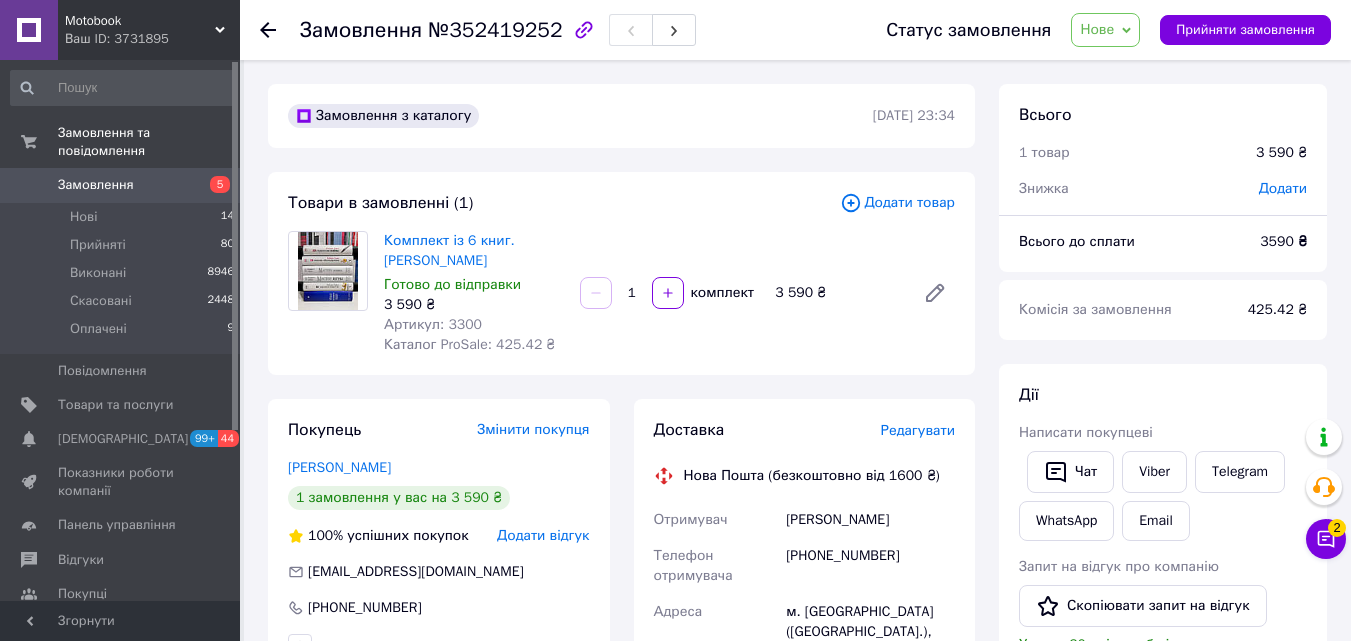 drag, startPoint x: 96, startPoint y: 169, endPoint x: 122, endPoint y: 170, distance: 26.019224 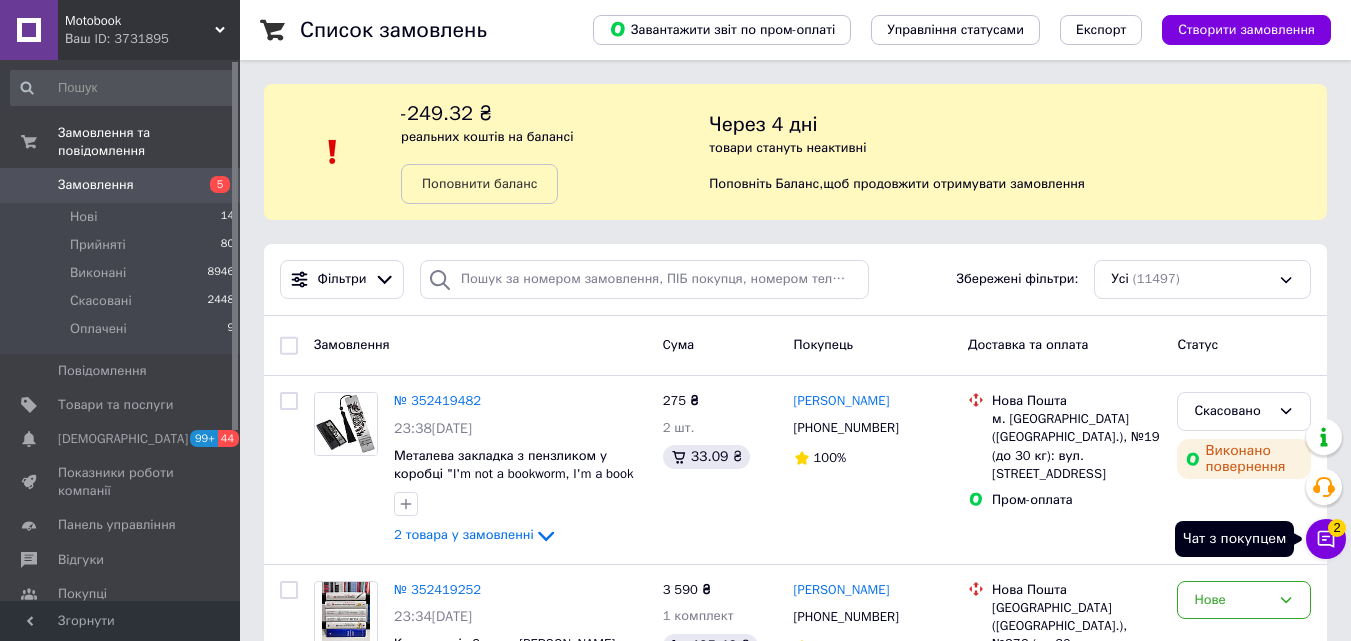 click on "Чат з покупцем 2" at bounding box center [1326, 539] 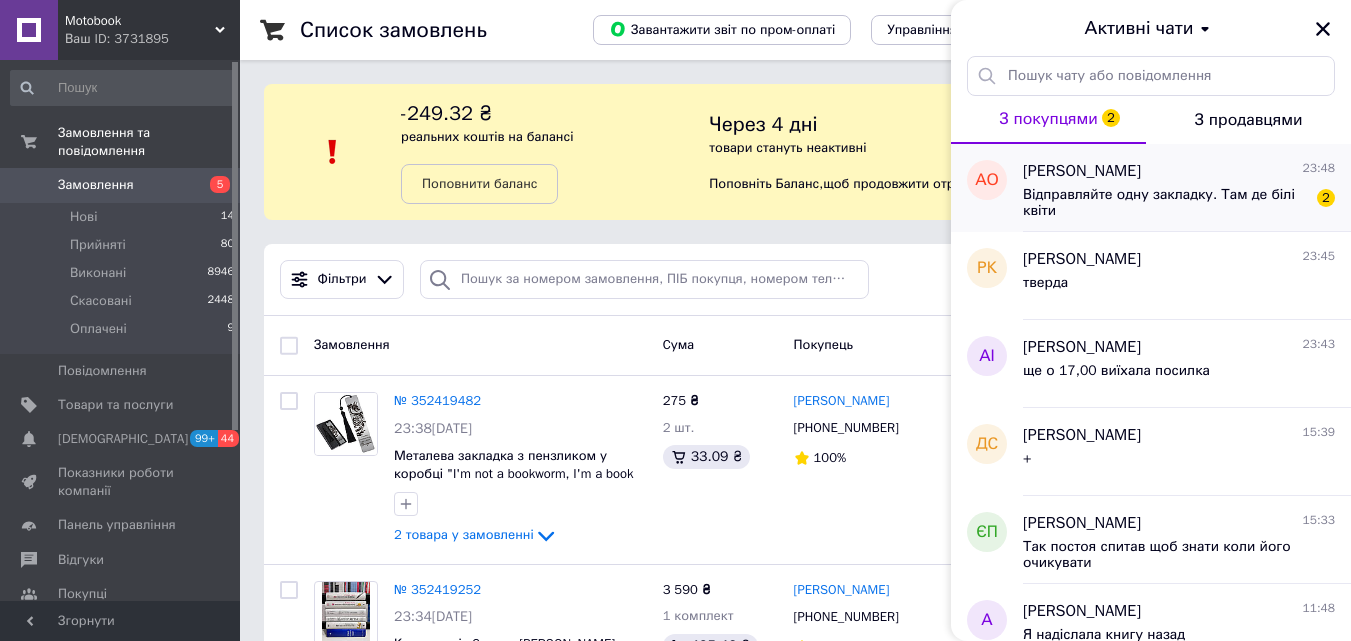 click on "Відправляйте одну закладку. Там де білі квіти" at bounding box center [1165, 203] 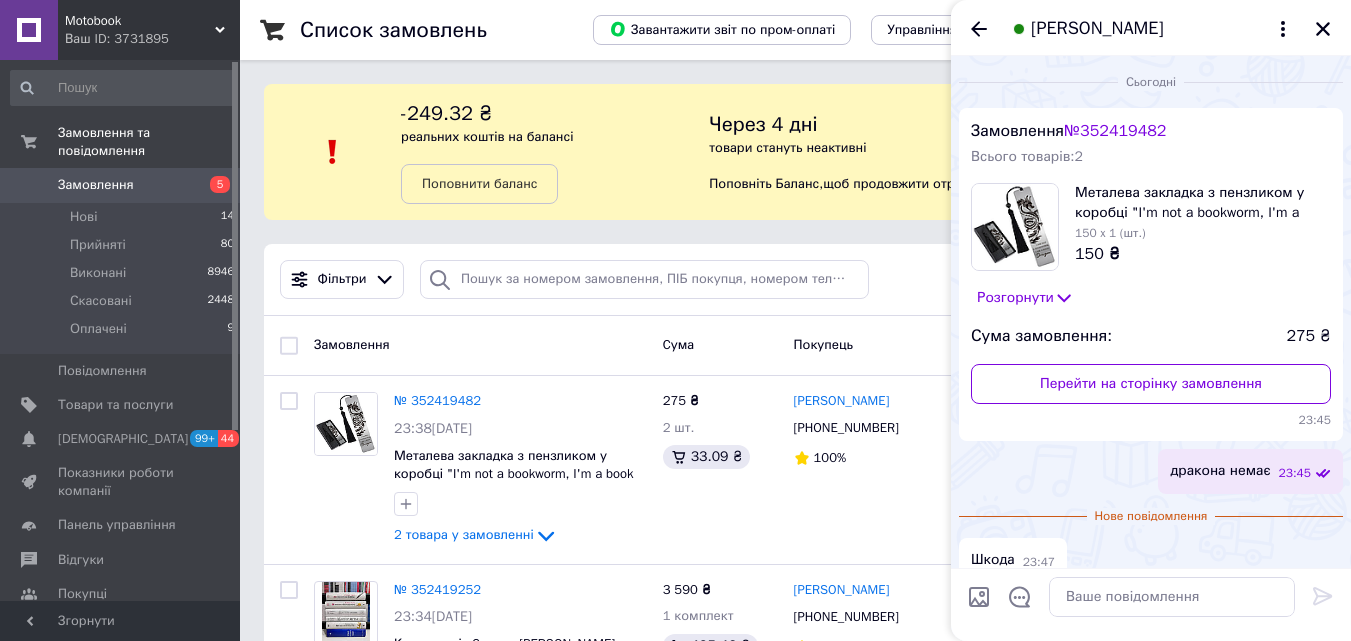scroll, scrollTop: 116, scrollLeft: 0, axis: vertical 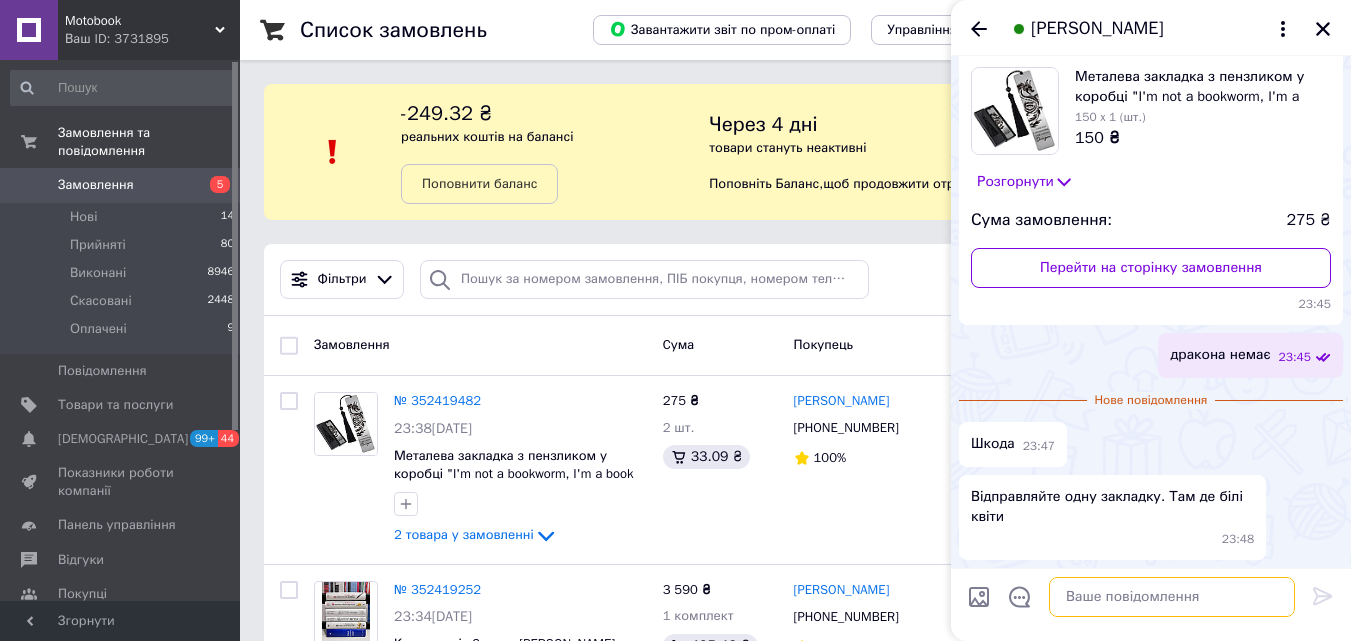 click at bounding box center (1172, 597) 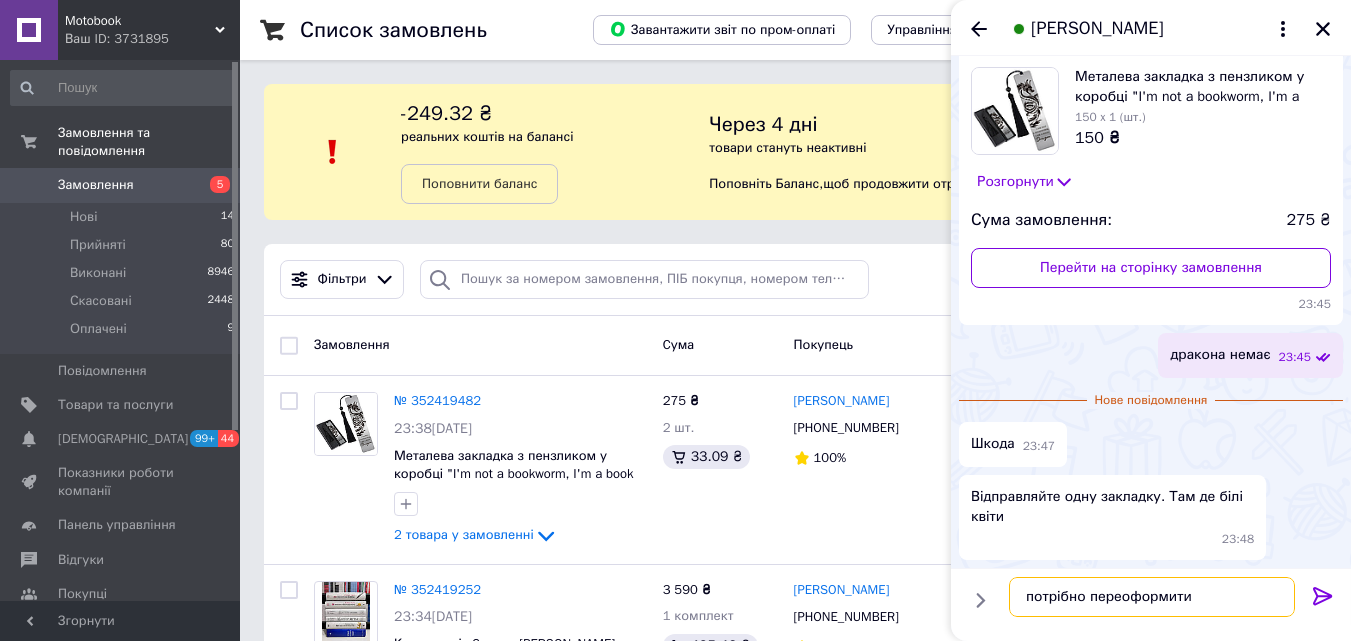 type on "потрібно переоформити" 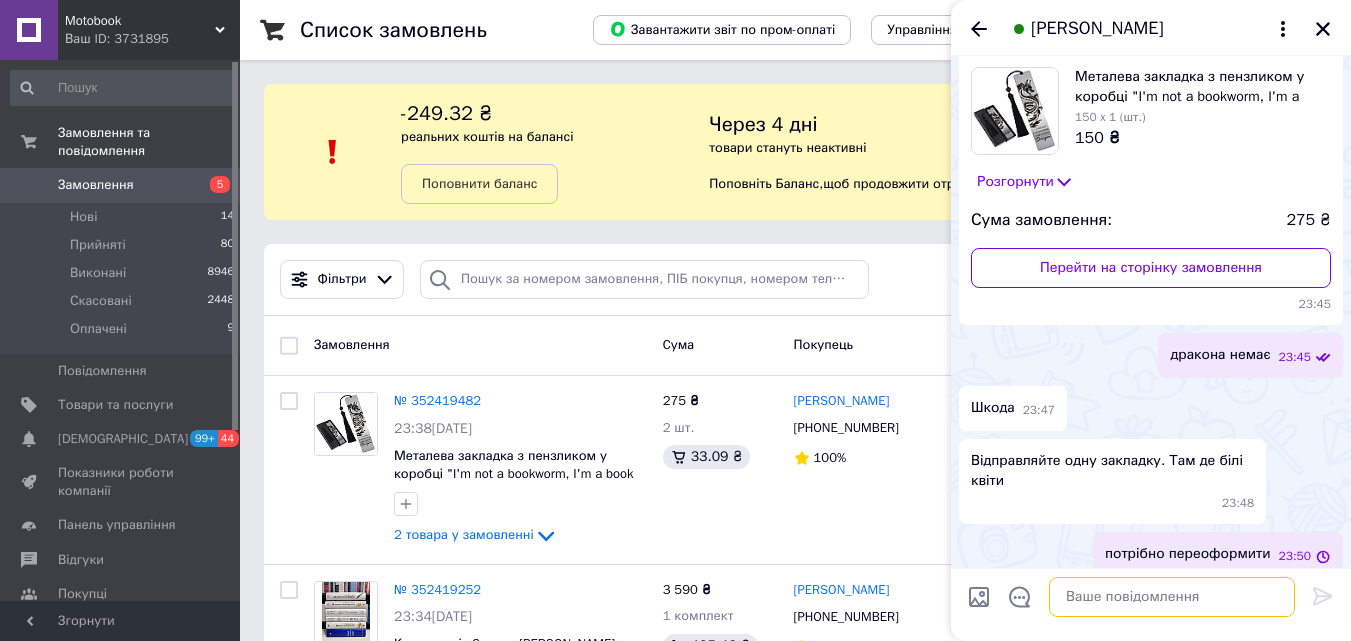 scroll, scrollTop: 133, scrollLeft: 0, axis: vertical 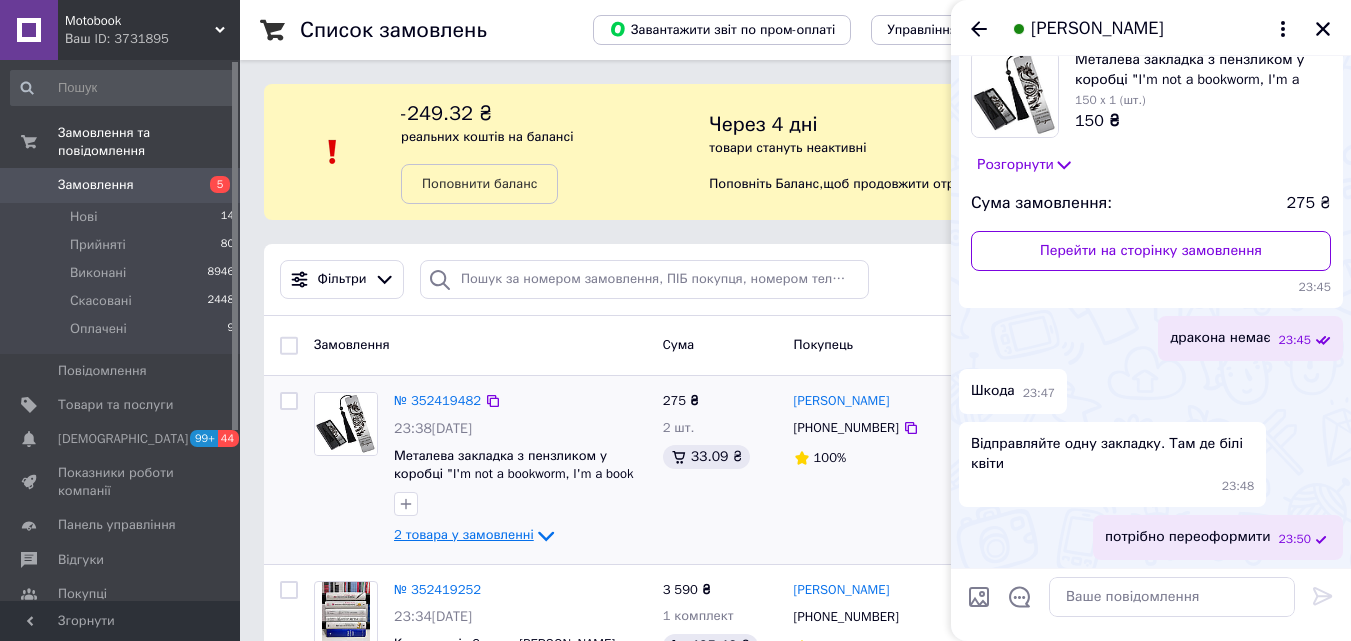 click 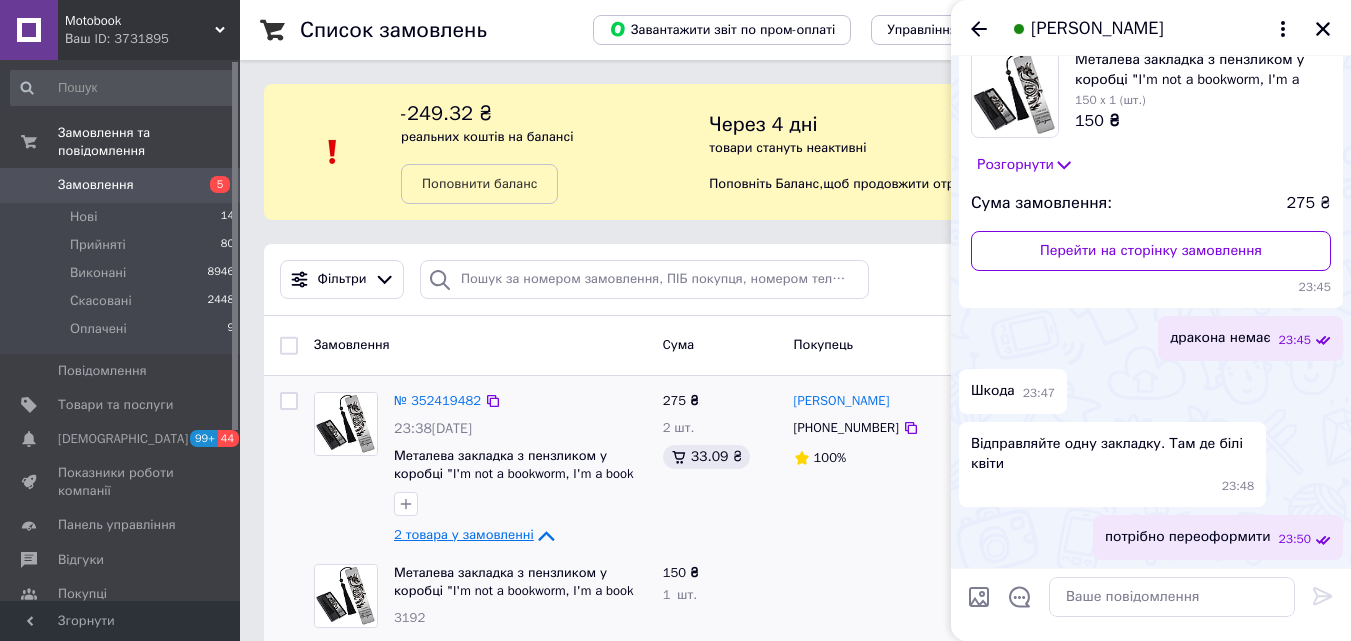 scroll, scrollTop: 200, scrollLeft: 0, axis: vertical 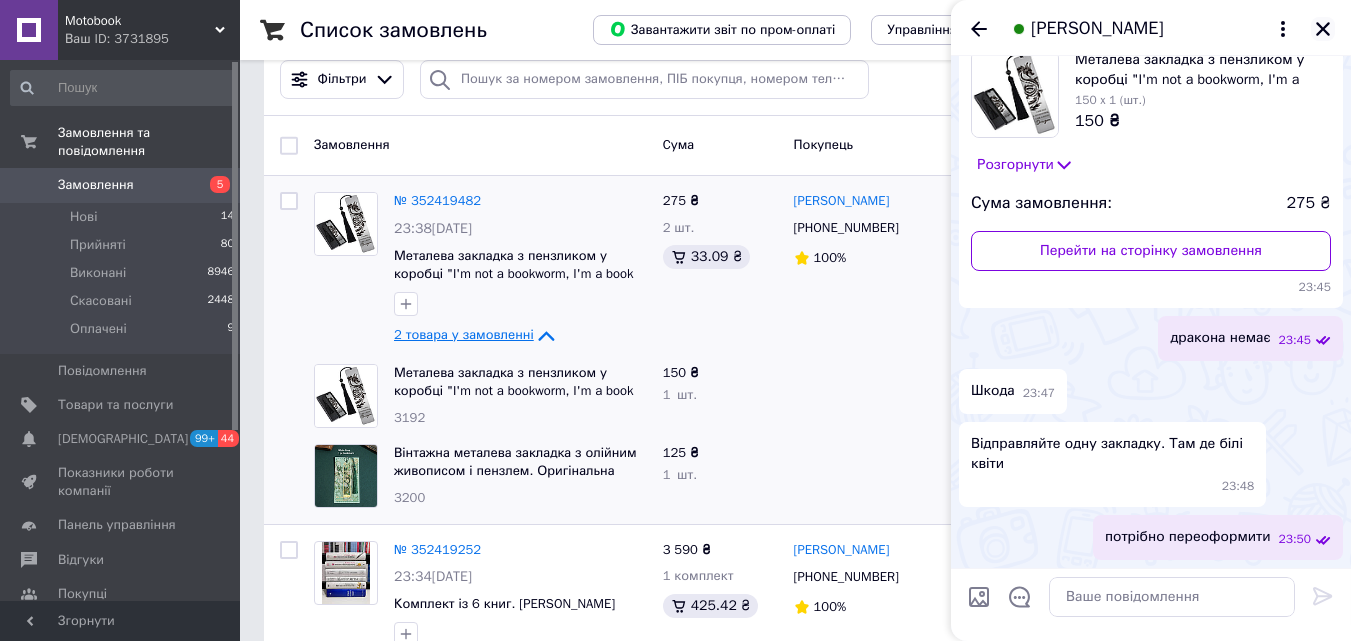 click 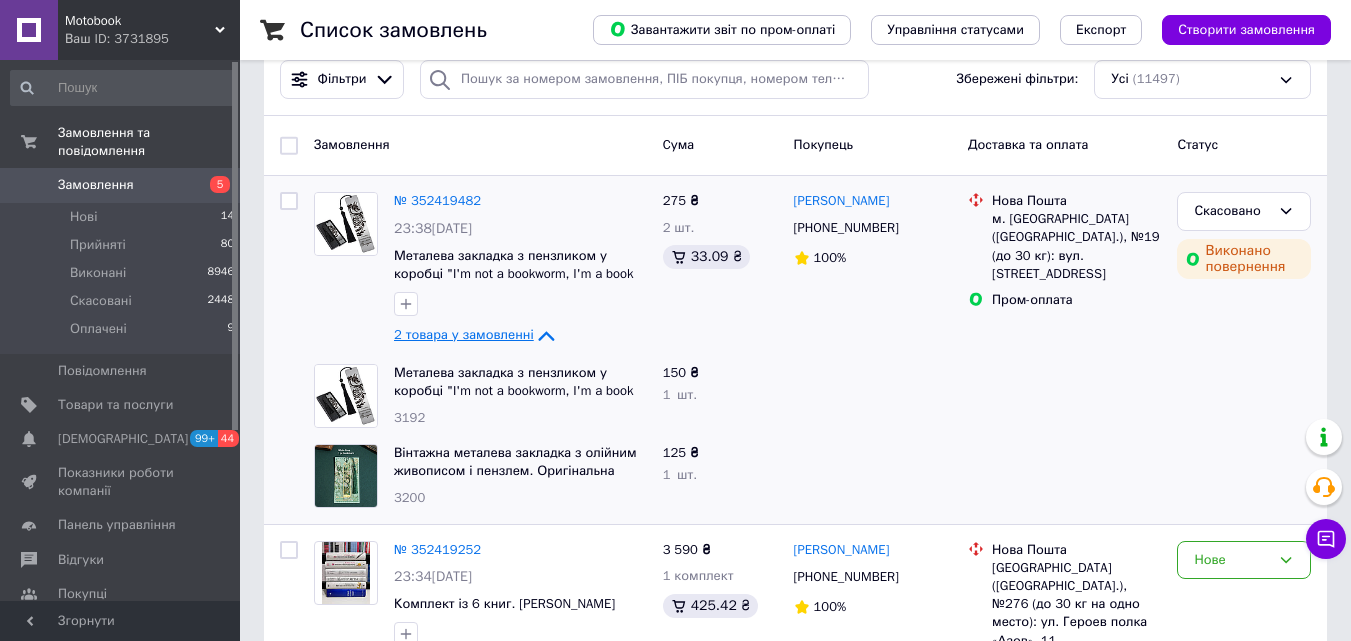 click on "Замовлення" at bounding box center (121, 185) 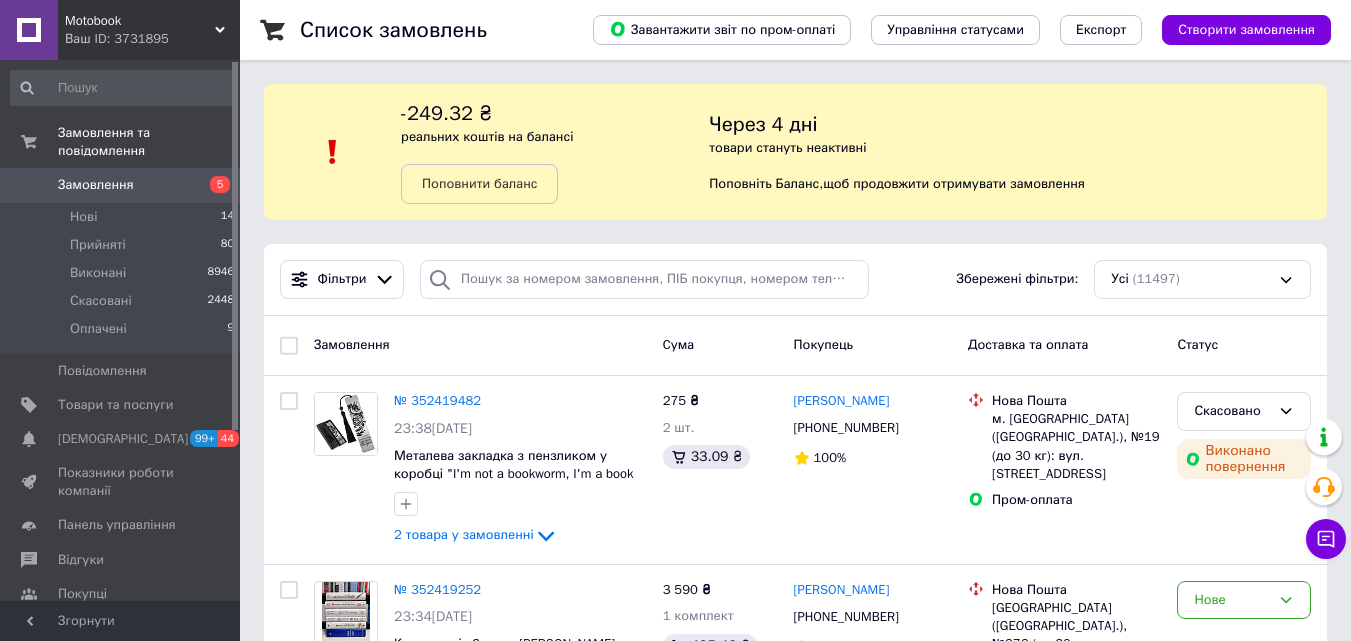 click on "Замовлення" at bounding box center (96, 185) 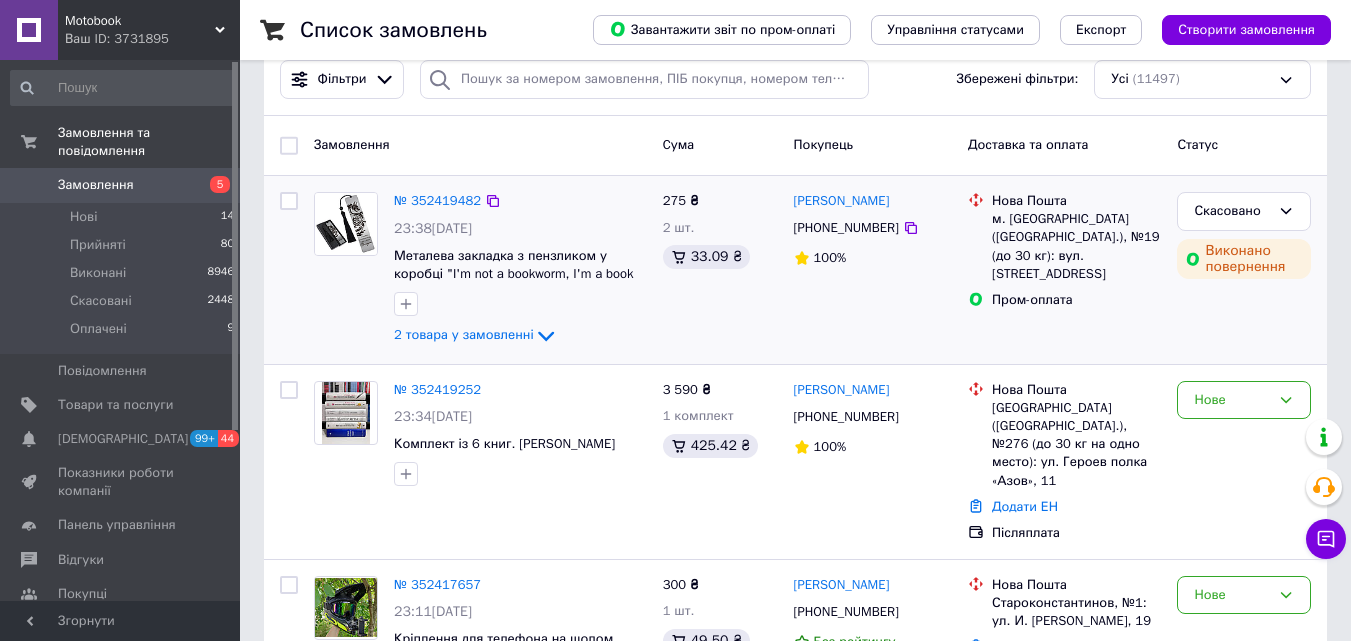 scroll, scrollTop: 300, scrollLeft: 0, axis: vertical 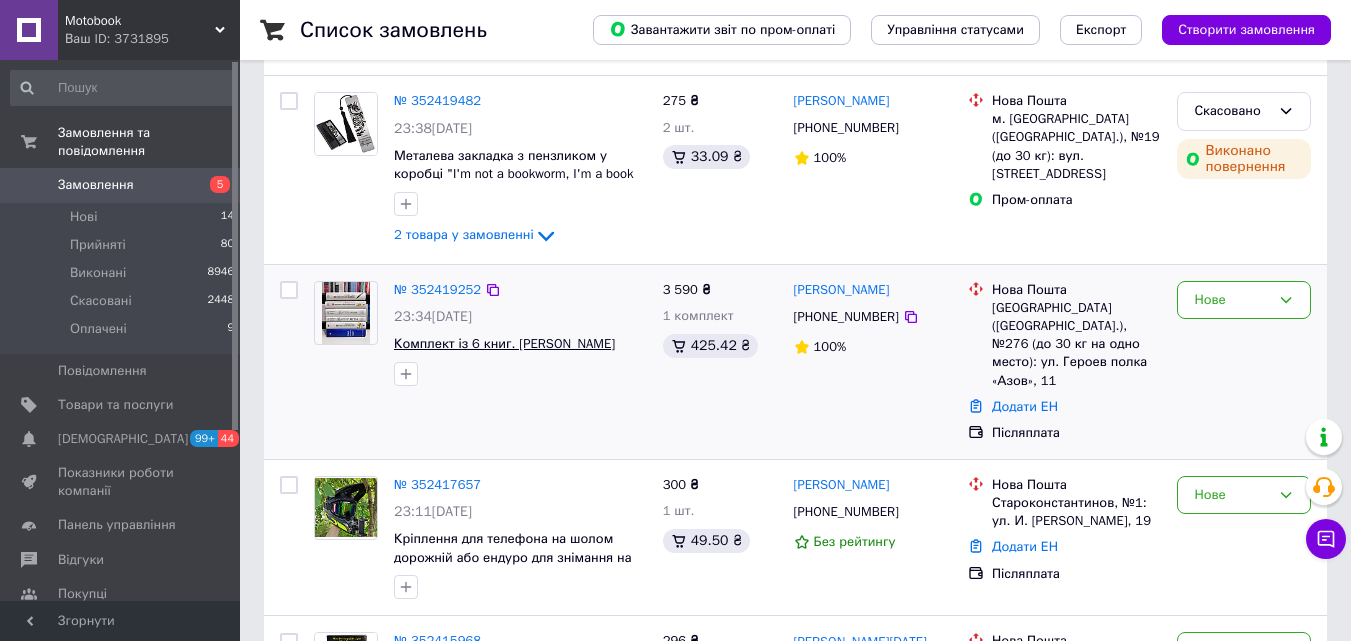 click on "Комплект із 6 книг. [PERSON_NAME]" at bounding box center (504, 343) 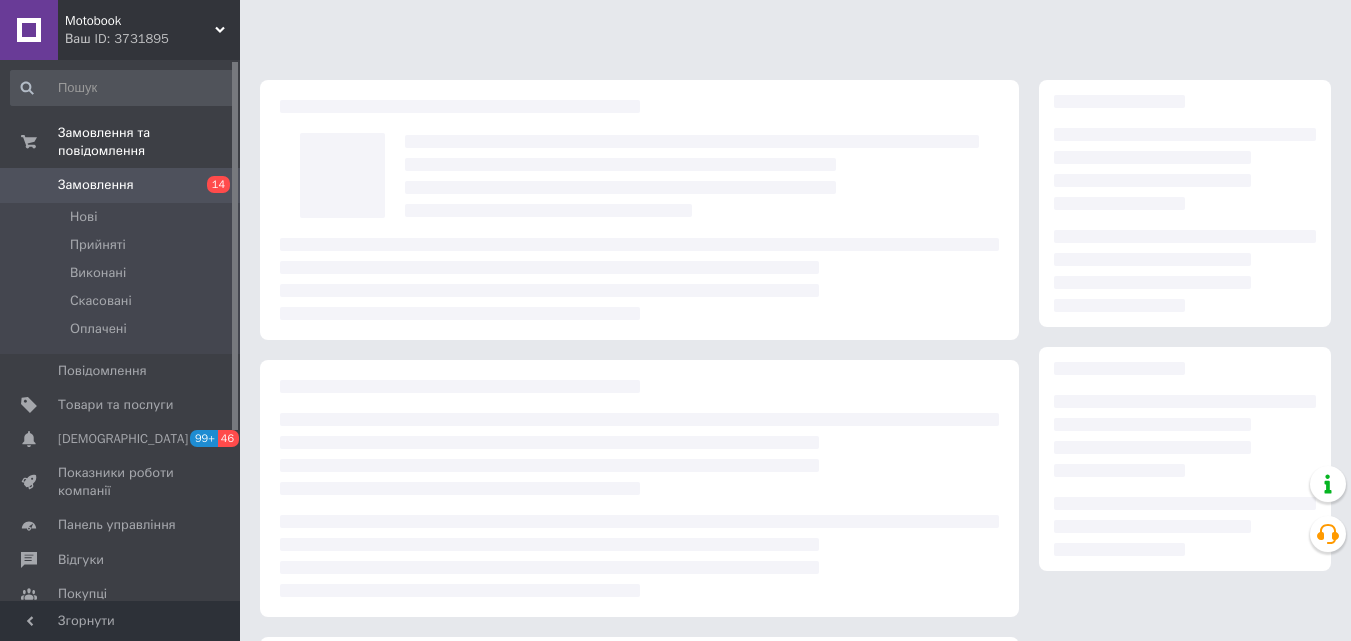 scroll, scrollTop: 0, scrollLeft: 0, axis: both 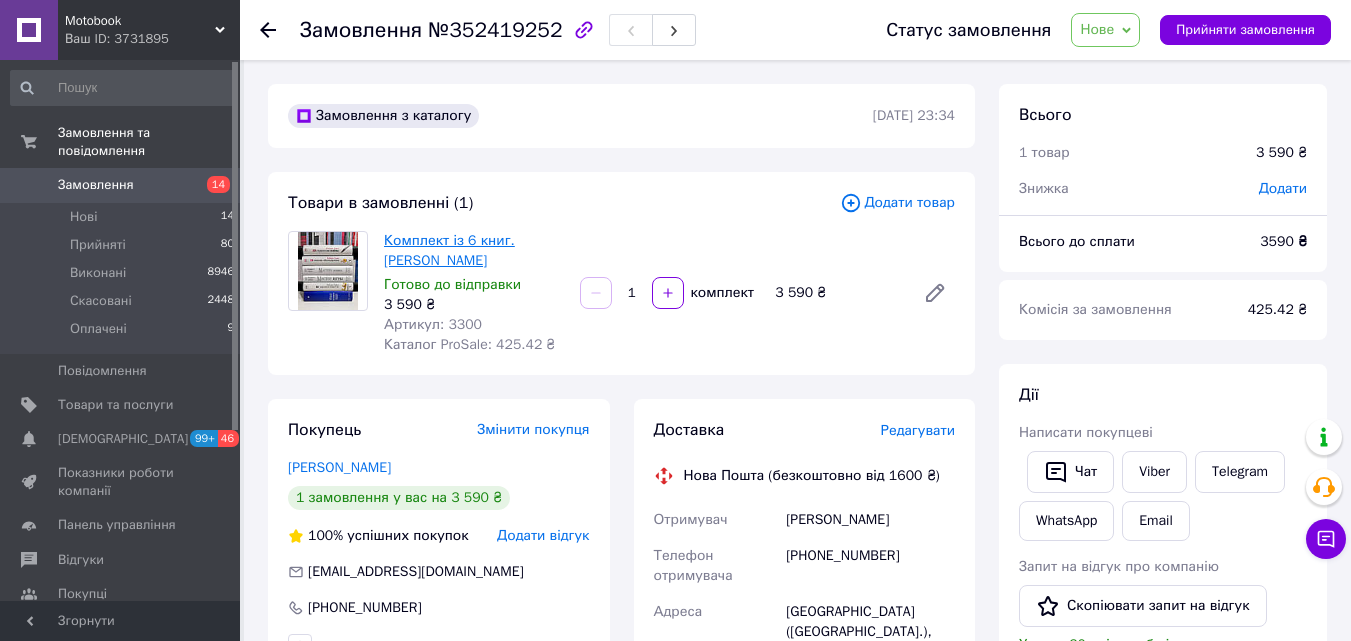 click on "Комплект із 6 книг. [PERSON_NAME]" at bounding box center [449, 250] 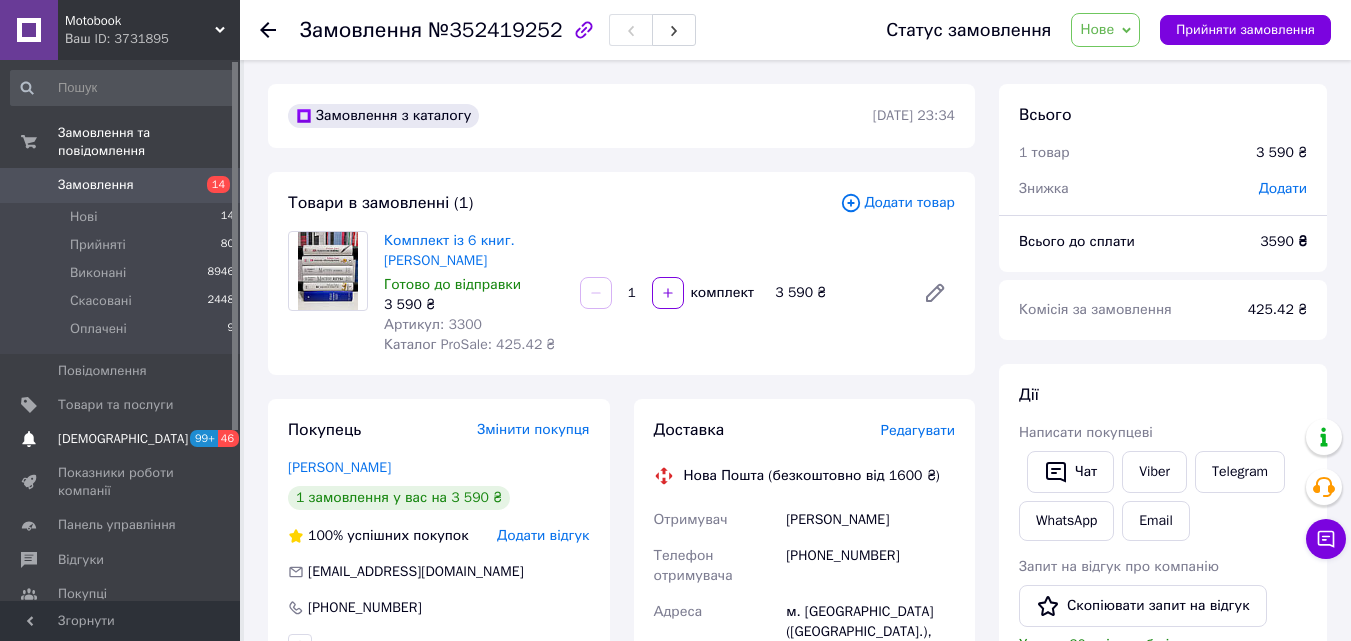 click on "[DEMOGRAPHIC_DATA]" at bounding box center [123, 439] 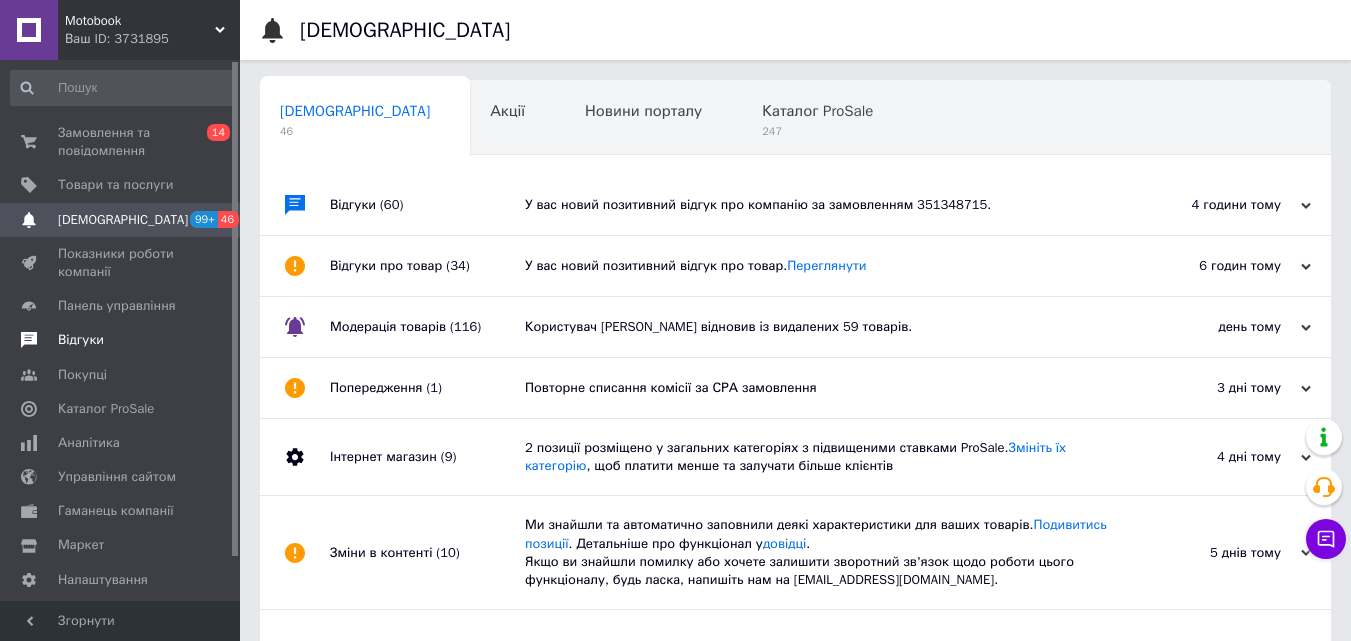 click on "Відгуки" at bounding box center [121, 340] 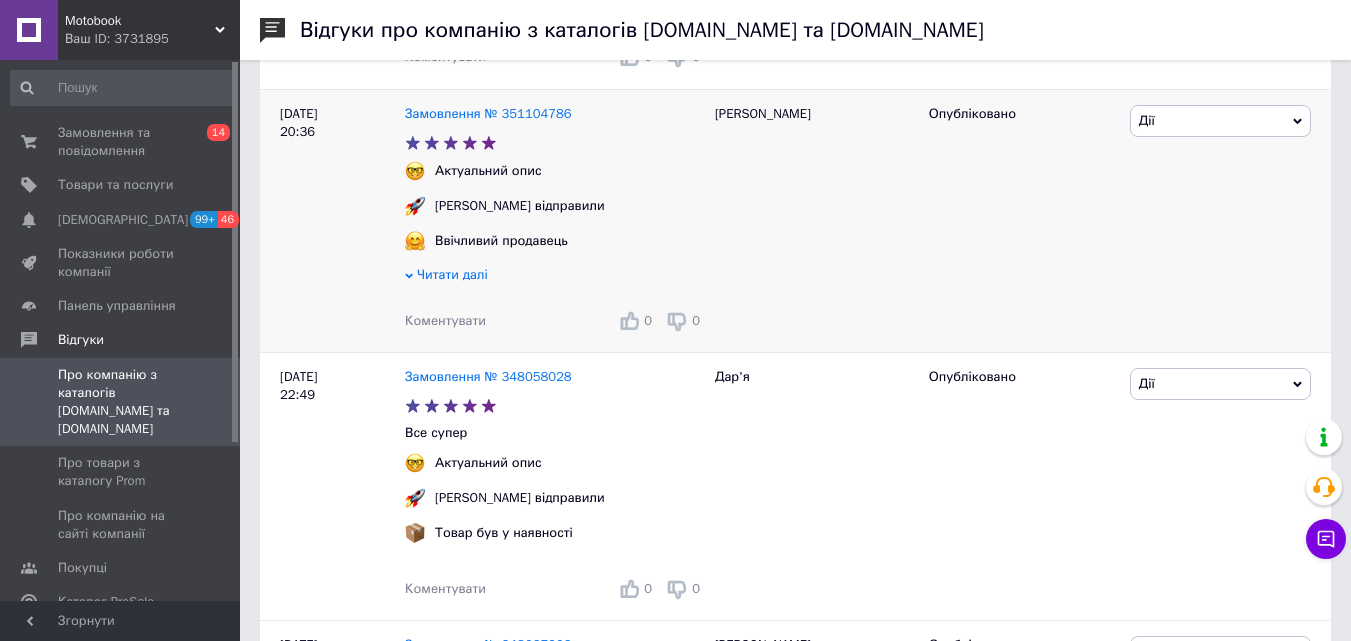 scroll, scrollTop: 2500, scrollLeft: 0, axis: vertical 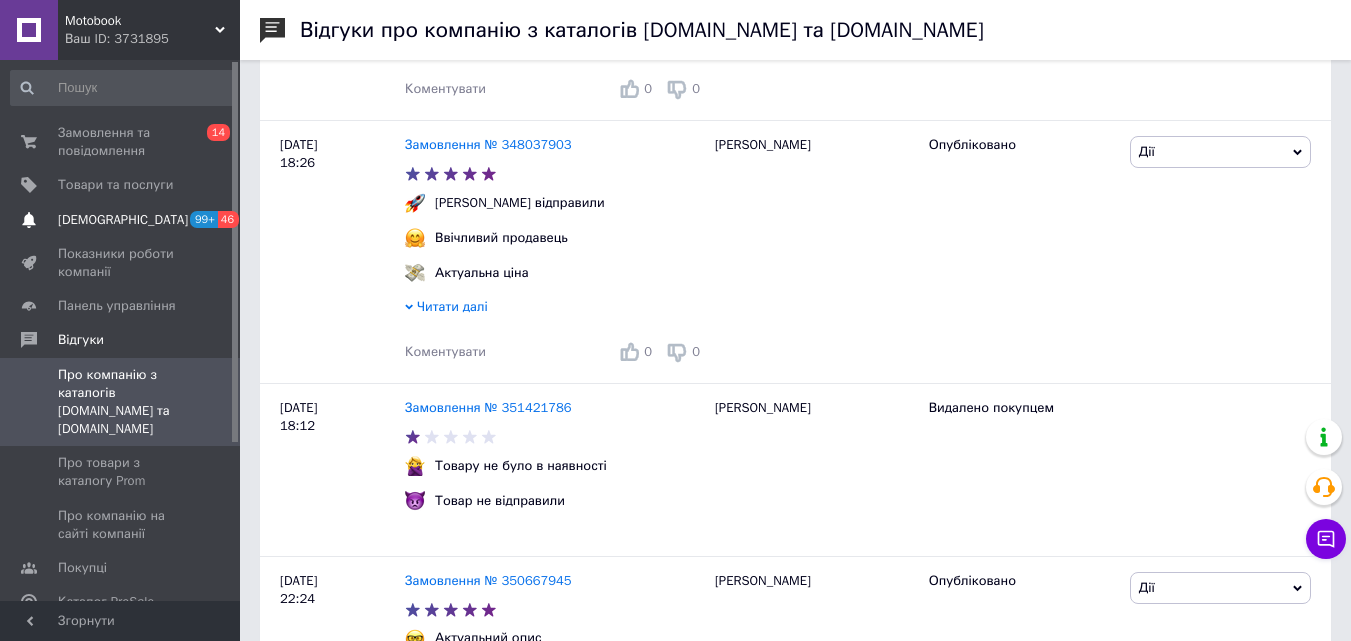 click on "[DEMOGRAPHIC_DATA]" at bounding box center (121, 220) 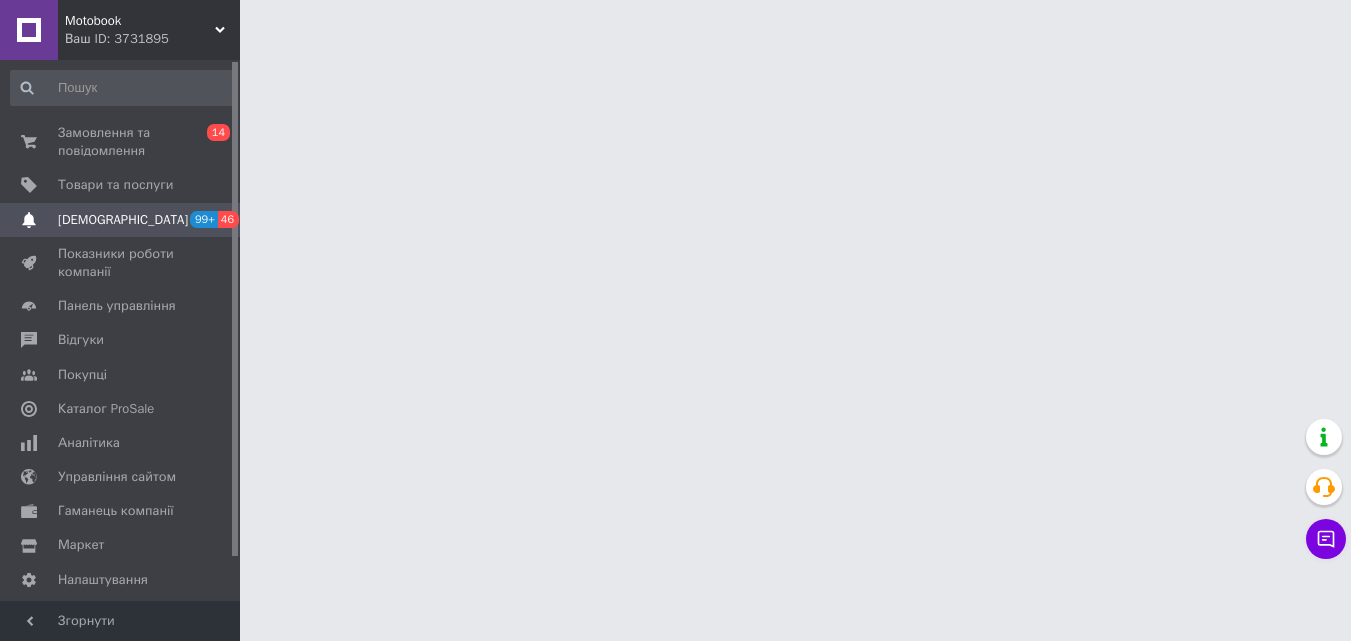 scroll, scrollTop: 0, scrollLeft: 0, axis: both 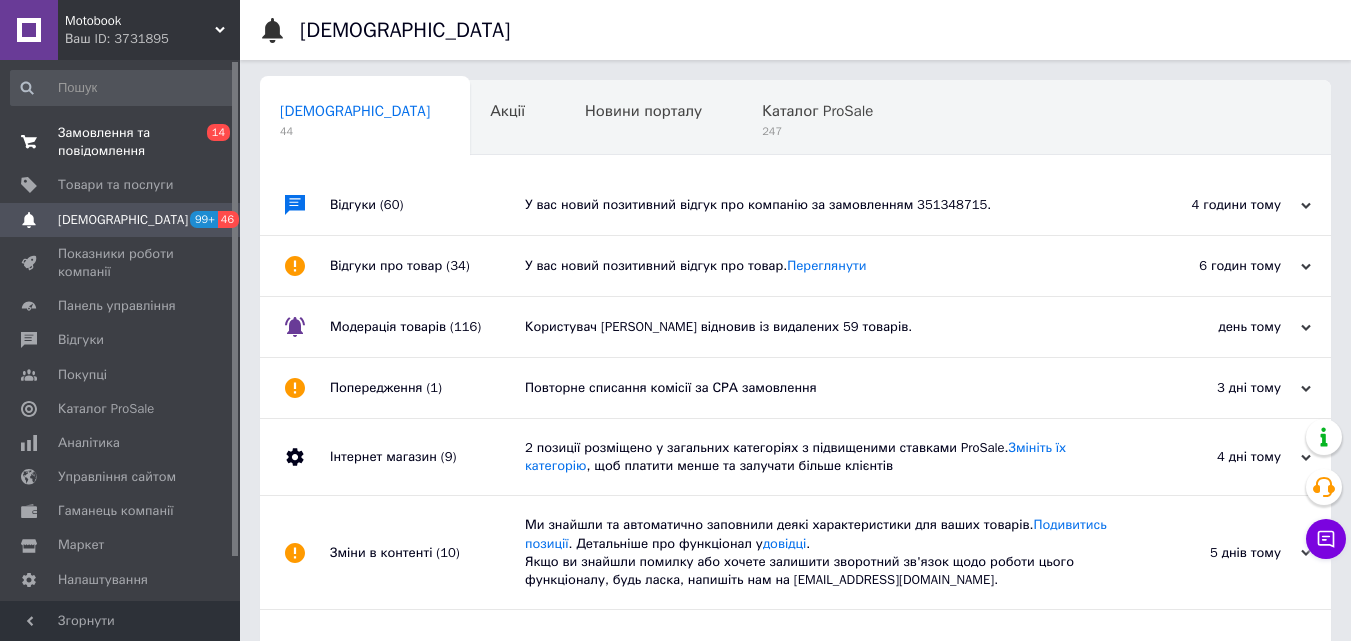 click on "Замовлення та повідомлення" at bounding box center (121, 142) 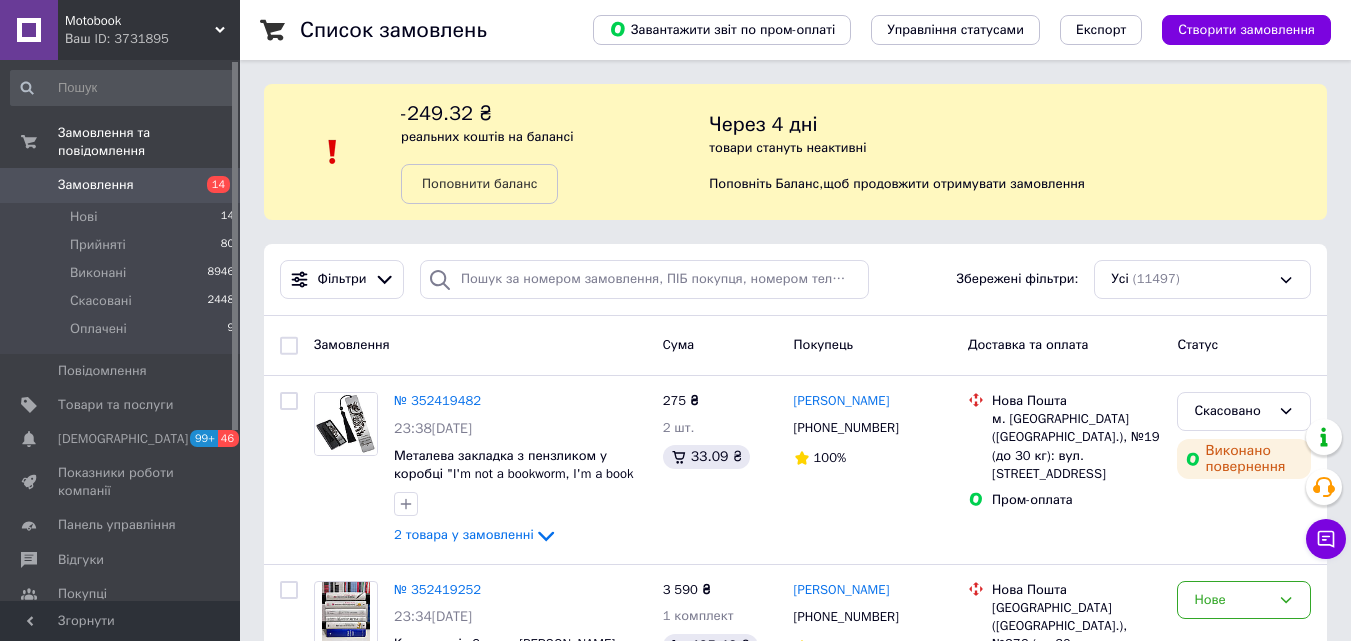 click on "Замовлення" at bounding box center [96, 185] 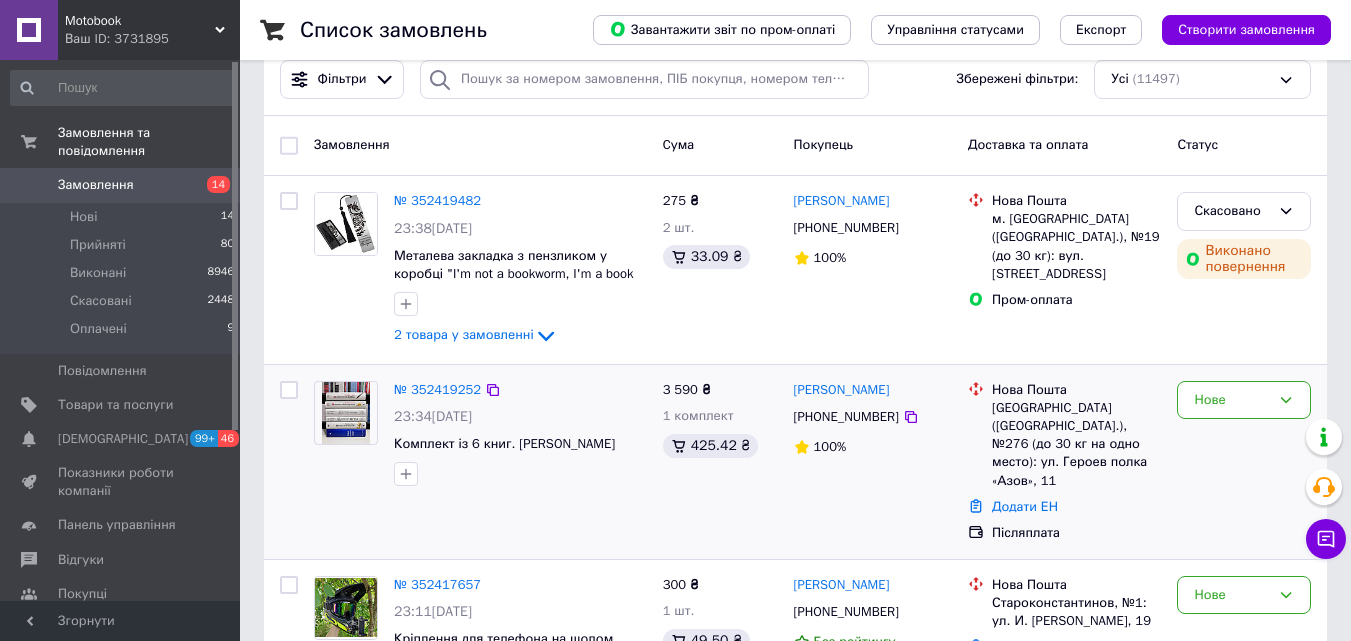 scroll, scrollTop: 300, scrollLeft: 0, axis: vertical 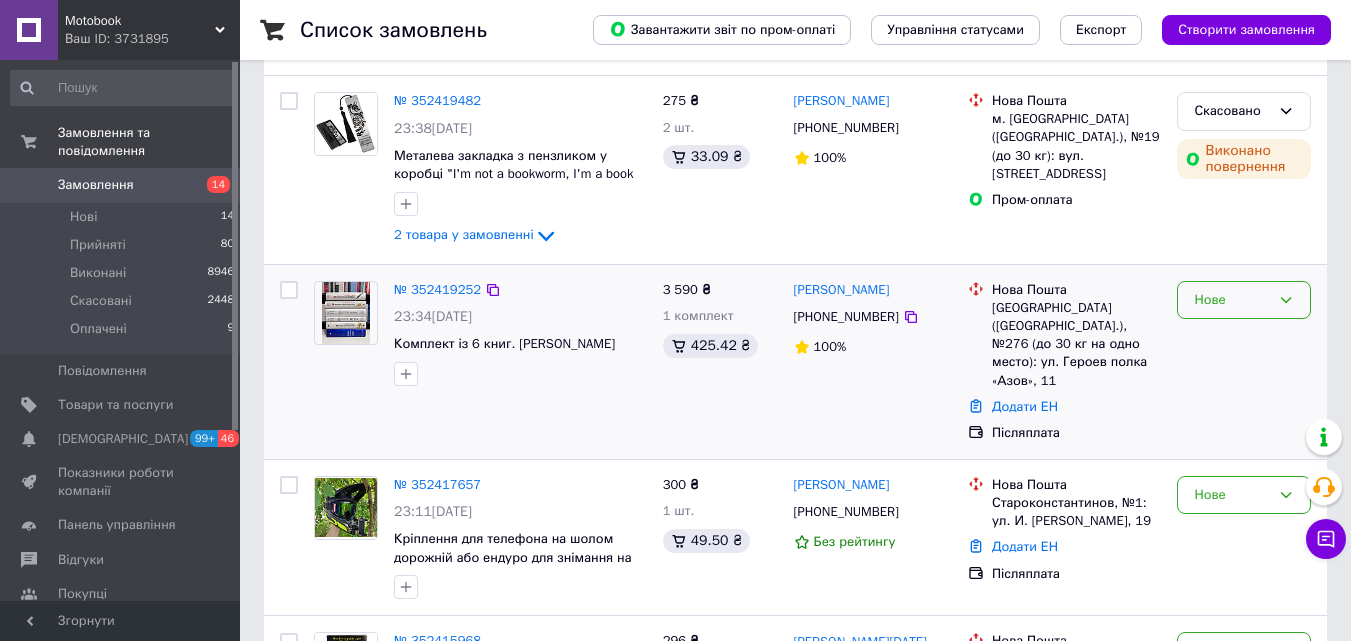 click on "Нове" at bounding box center (1232, 300) 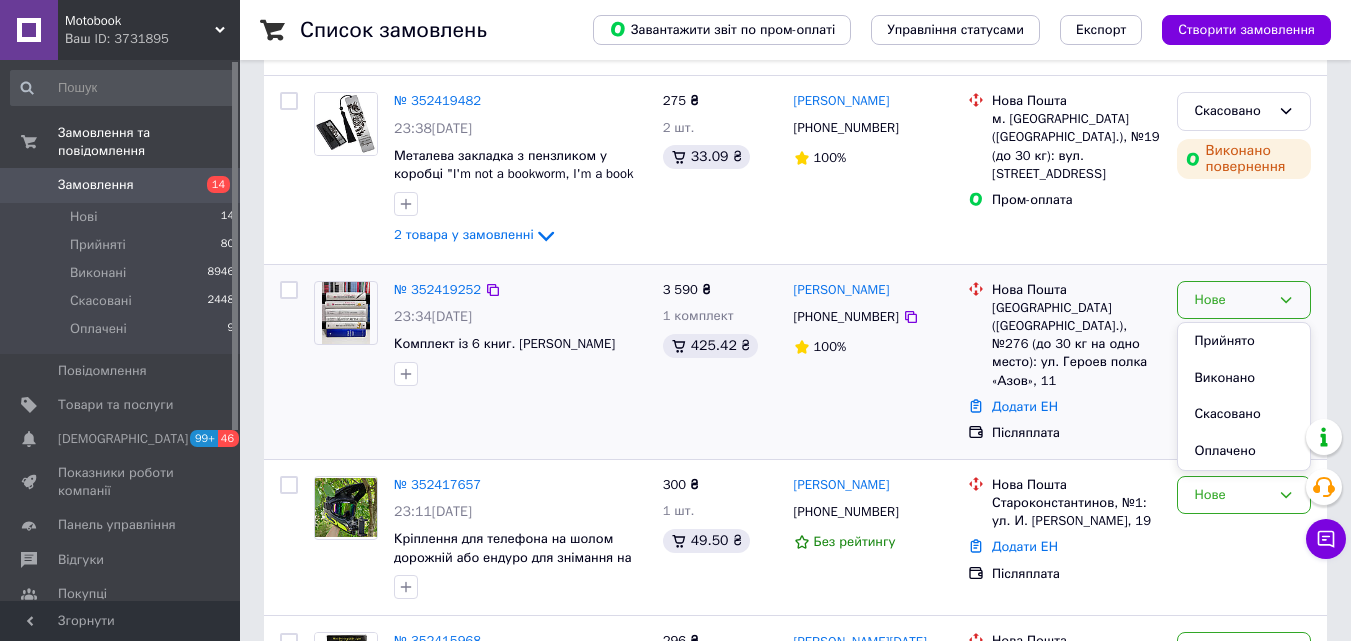 click on "Прийнято" at bounding box center (1244, 341) 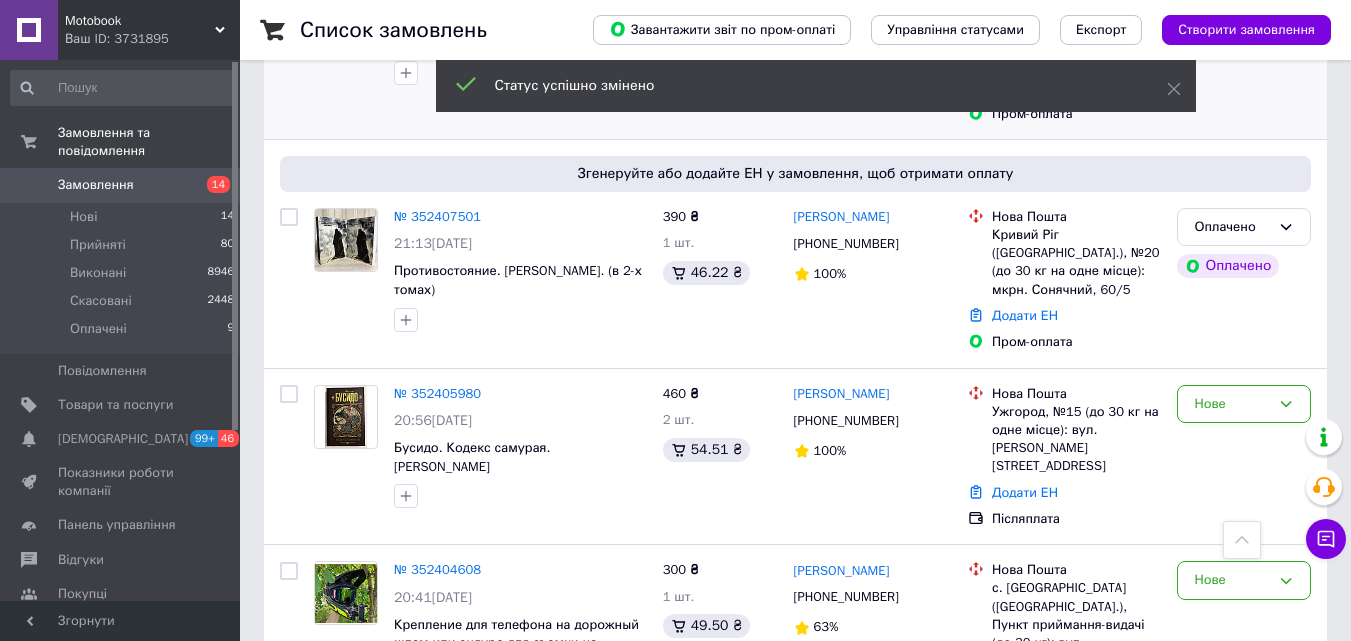 scroll, scrollTop: 1300, scrollLeft: 0, axis: vertical 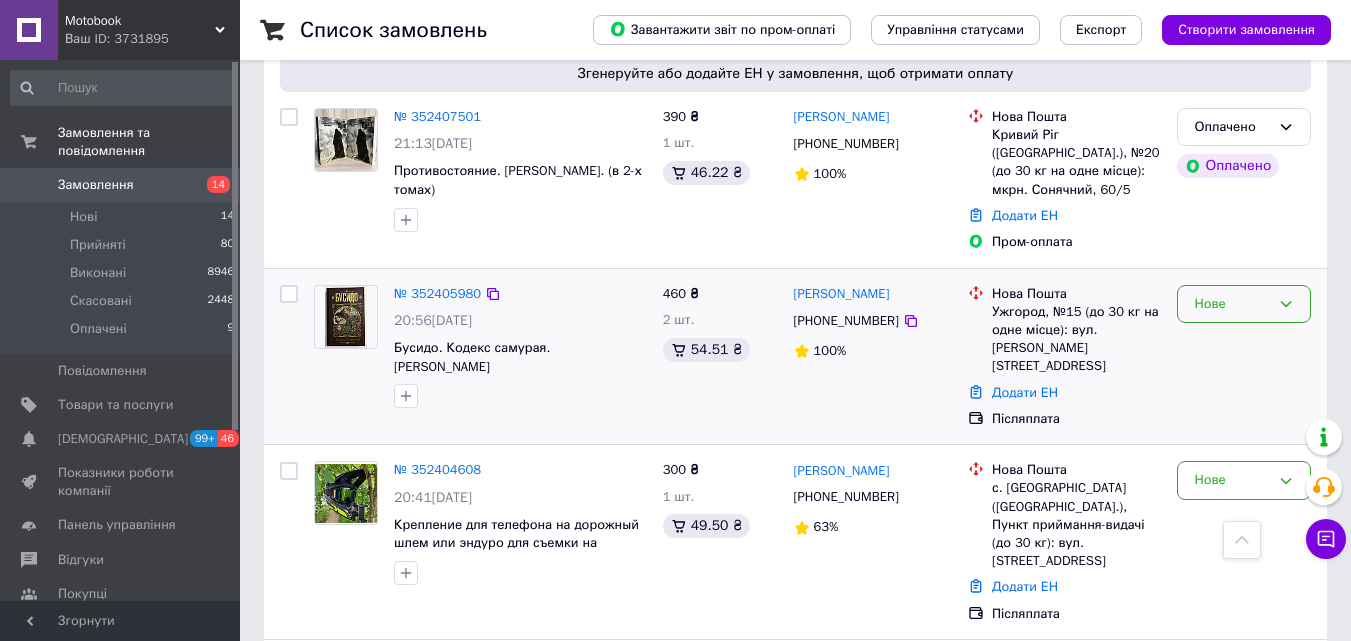 click on "Нове" at bounding box center [1244, 304] 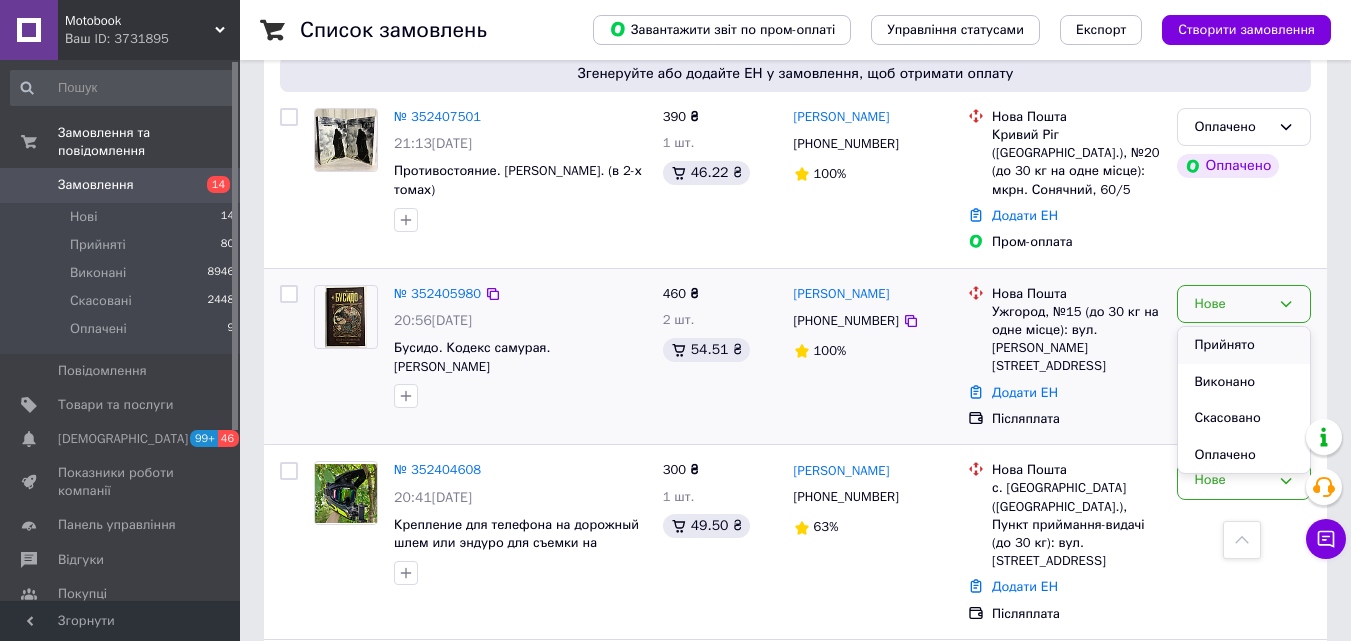 click on "Прийнято" at bounding box center [1244, 345] 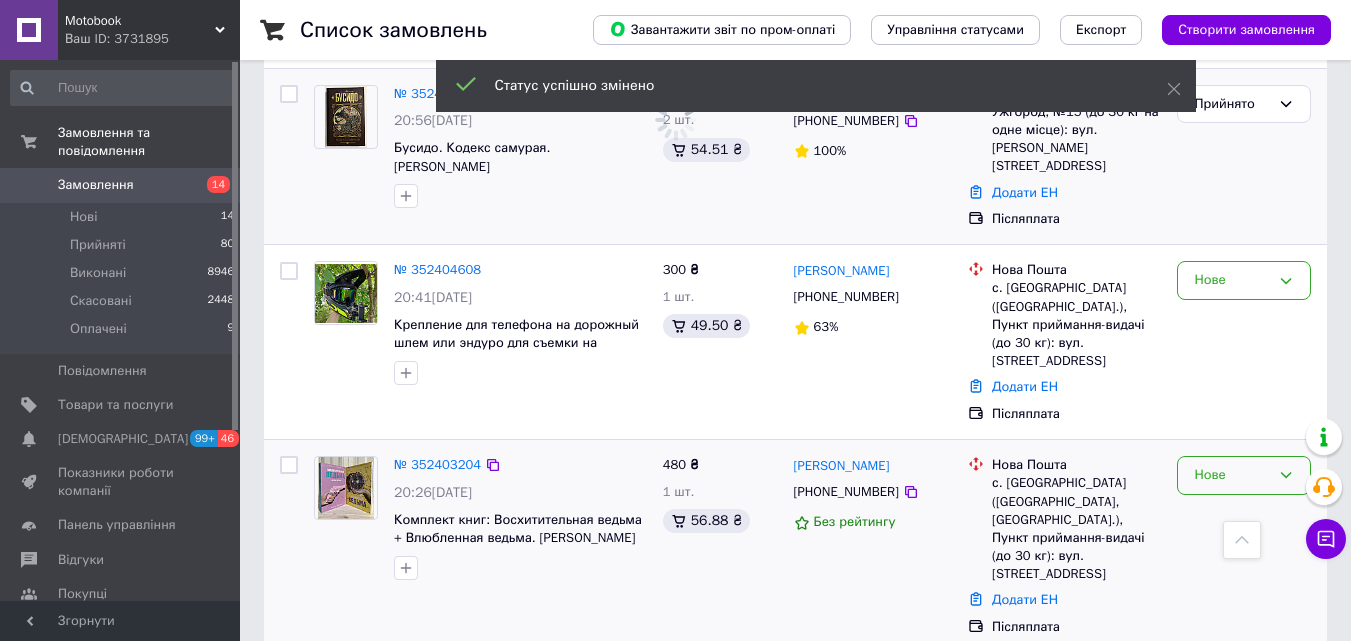scroll, scrollTop: 1600, scrollLeft: 0, axis: vertical 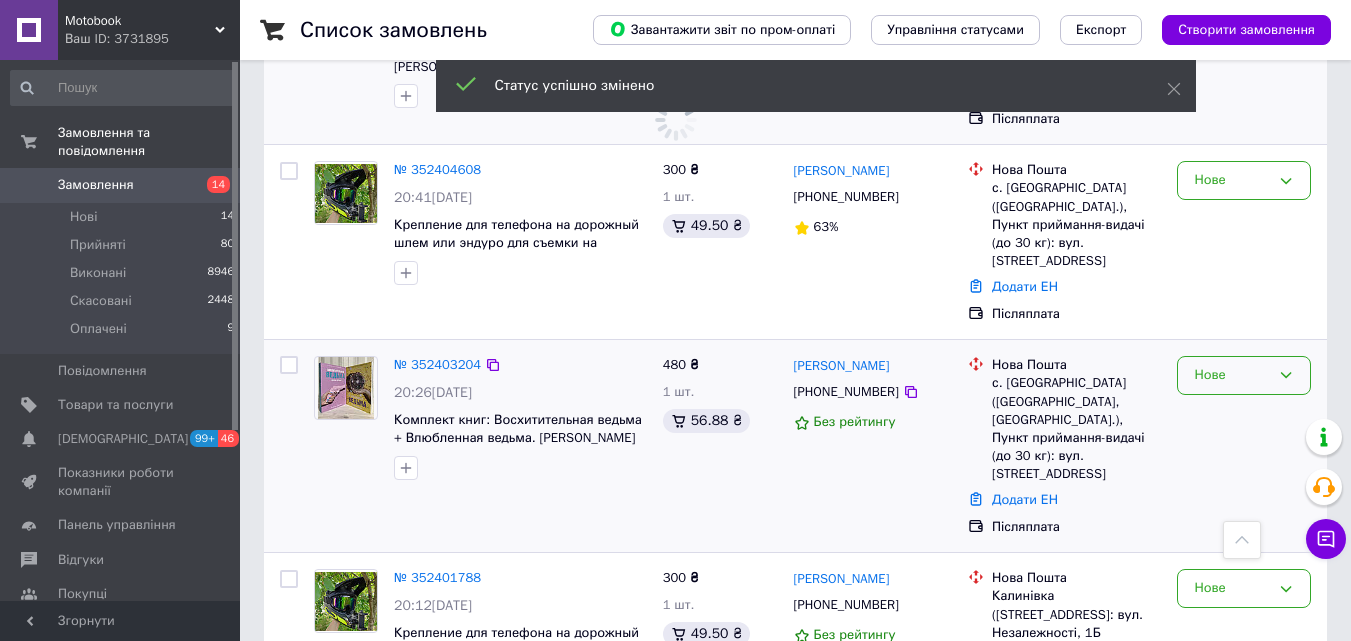 click on "Нове" at bounding box center (1244, 375) 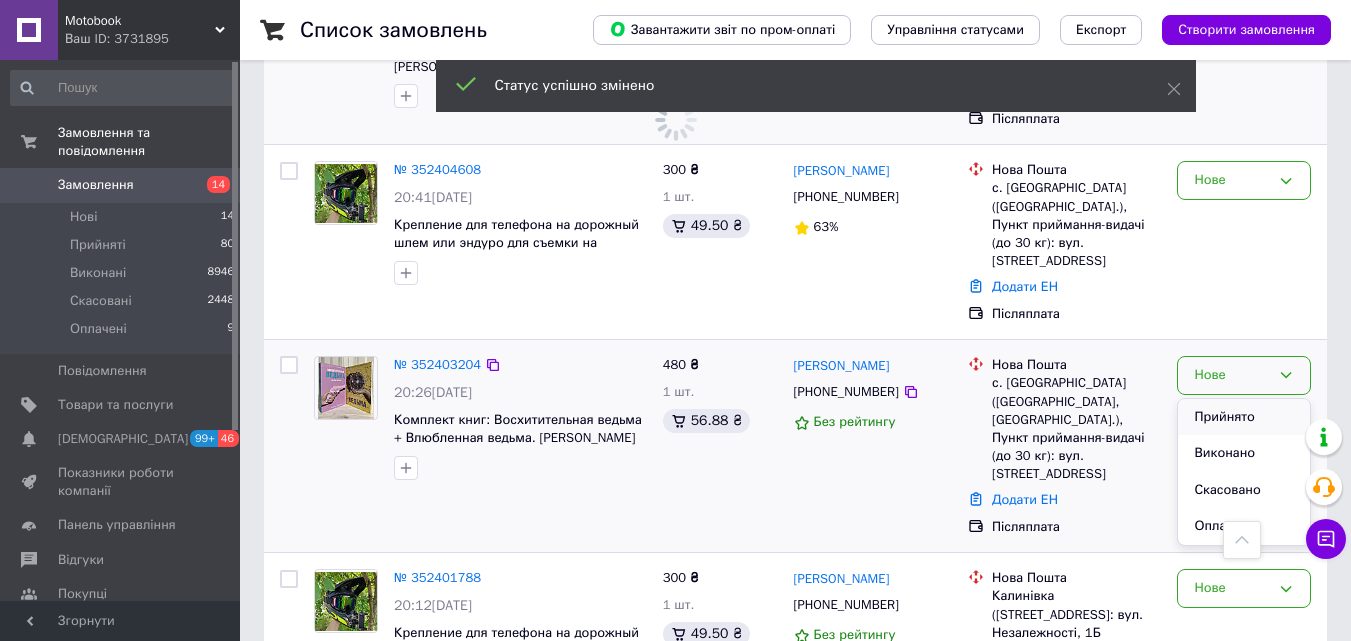 click on "Прийнято" at bounding box center [1244, 417] 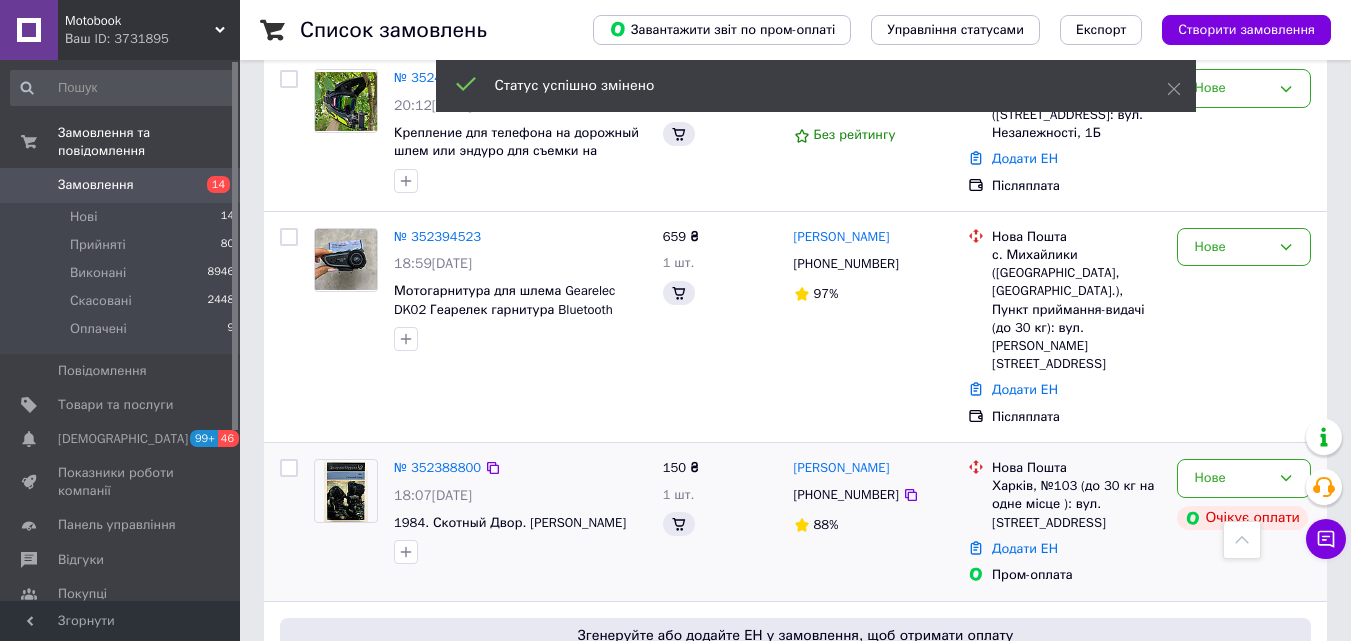 scroll, scrollTop: 2200, scrollLeft: 0, axis: vertical 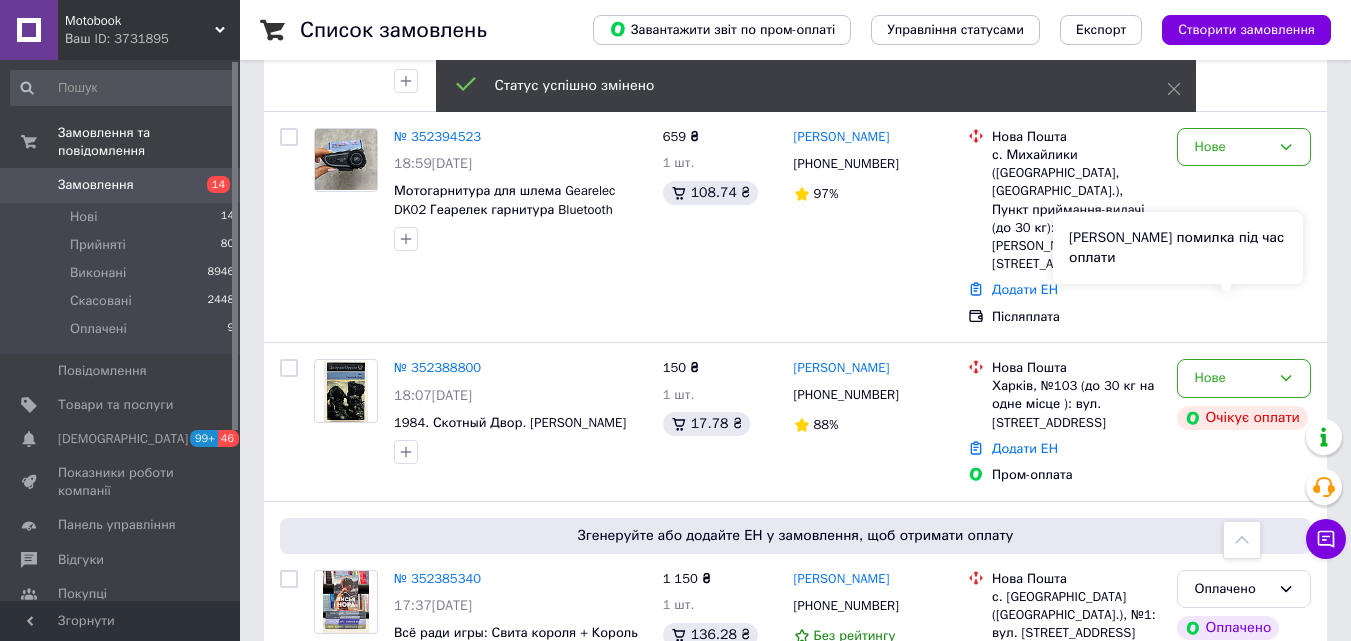 click on "Сталася помилка під час оплати" at bounding box center (1178, 248) 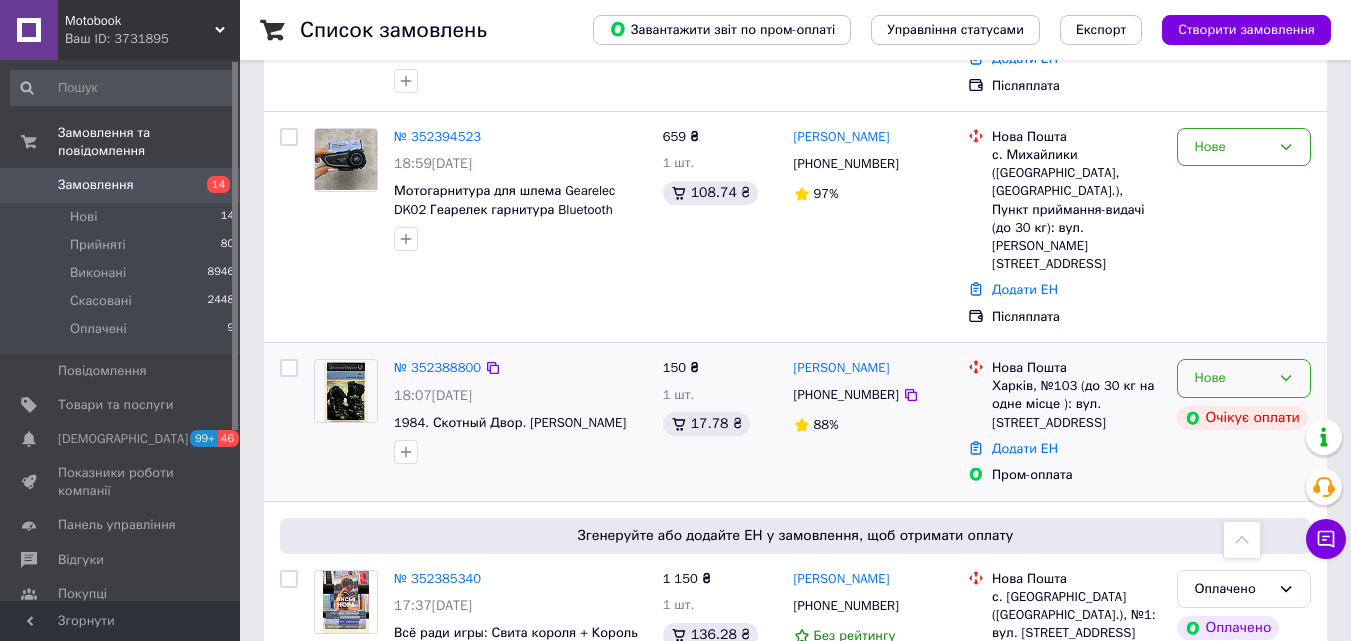 click on "Нове" at bounding box center [1244, 378] 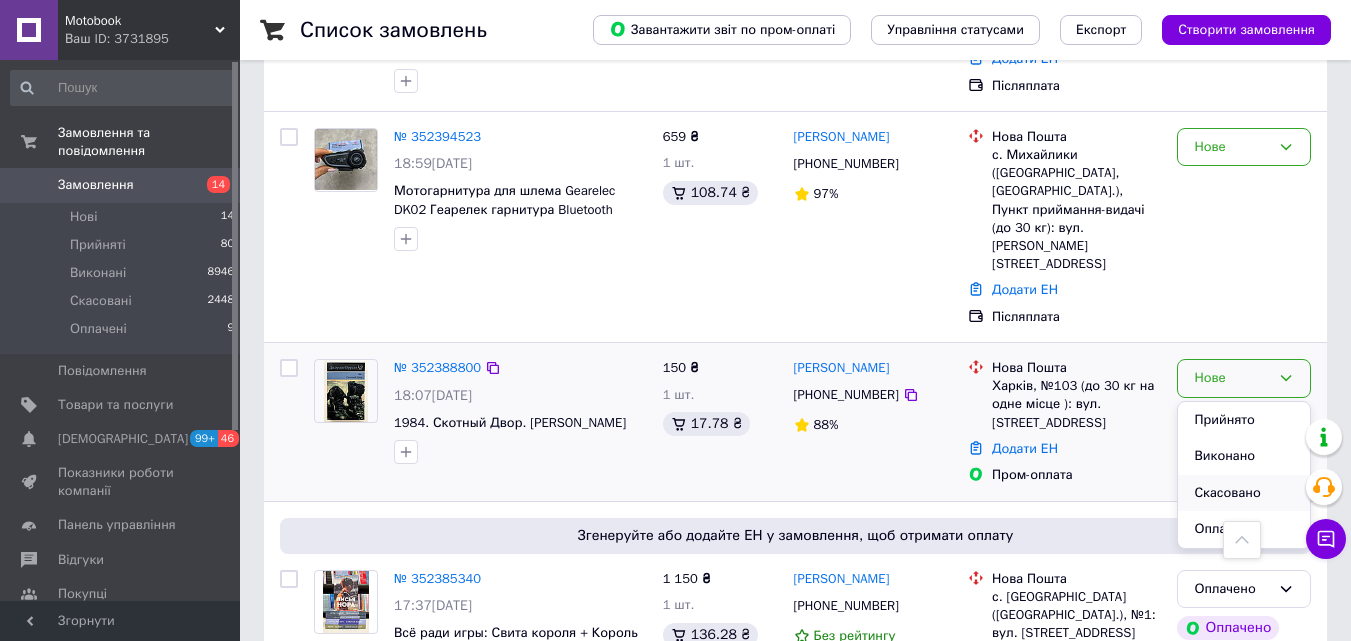click on "Скасовано" at bounding box center (1244, 493) 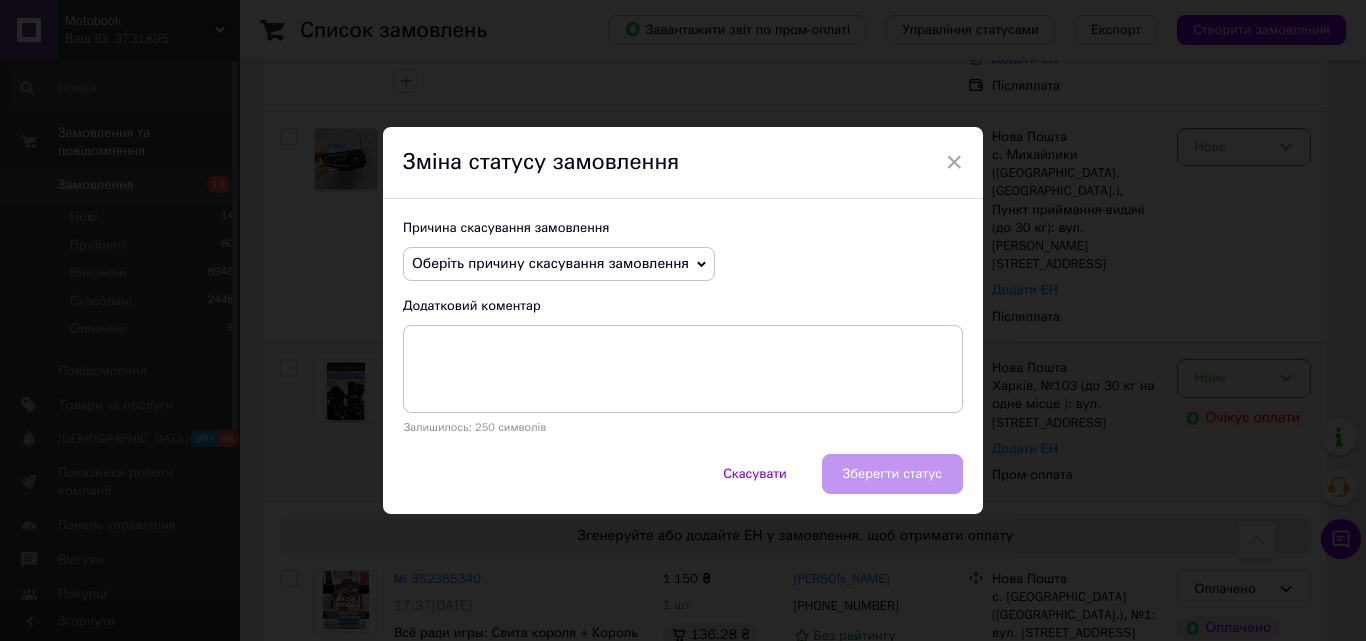 drag, startPoint x: 665, startPoint y: 272, endPoint x: 618, endPoint y: 288, distance: 49.648766 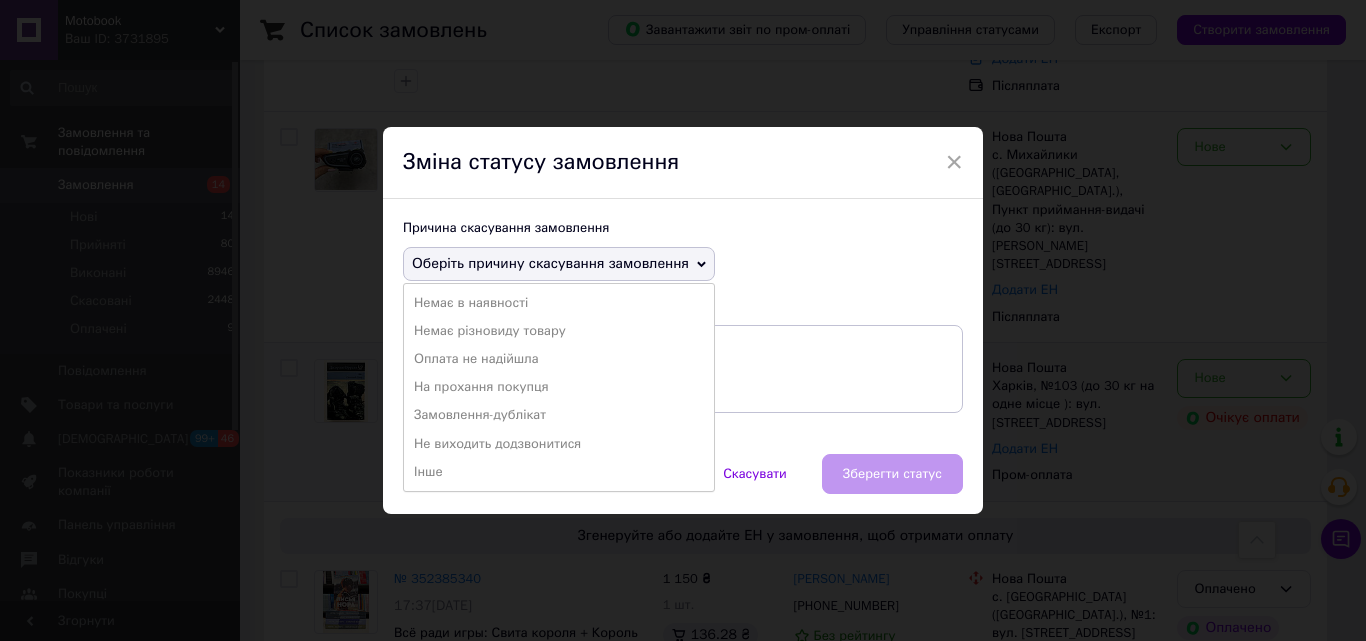 drag, startPoint x: 541, startPoint y: 363, endPoint x: 554, endPoint y: 375, distance: 17.691807 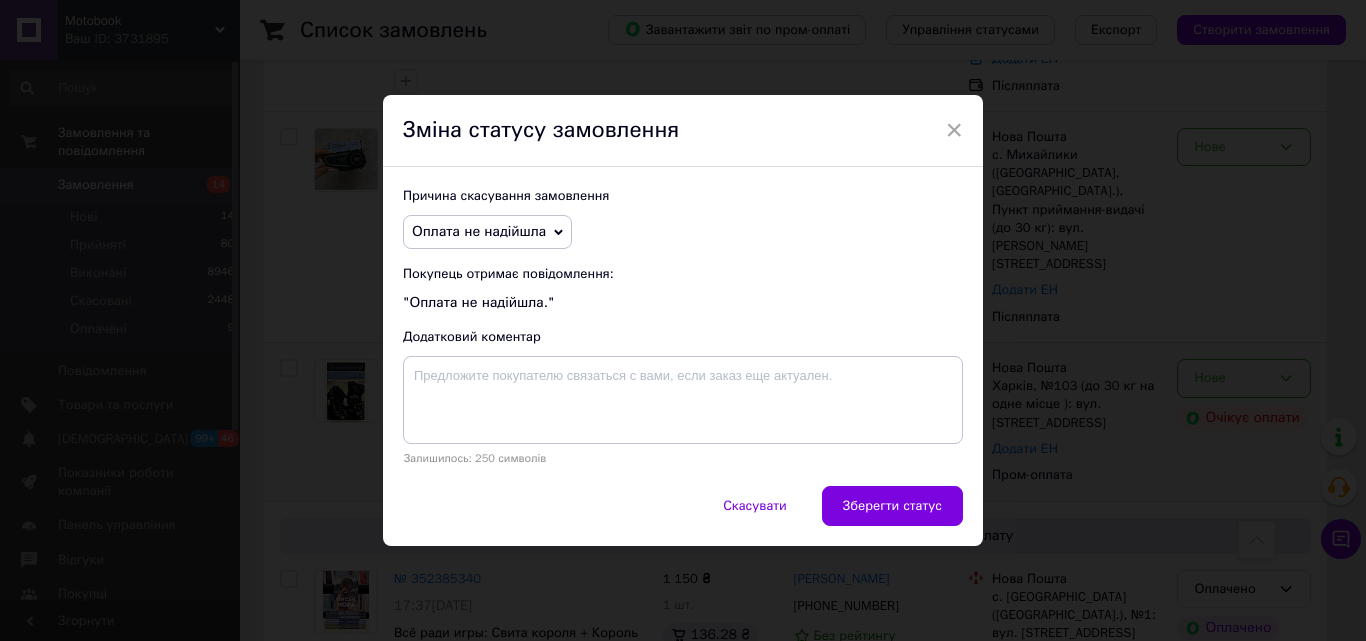 click on "Зберегти статус" at bounding box center [892, 506] 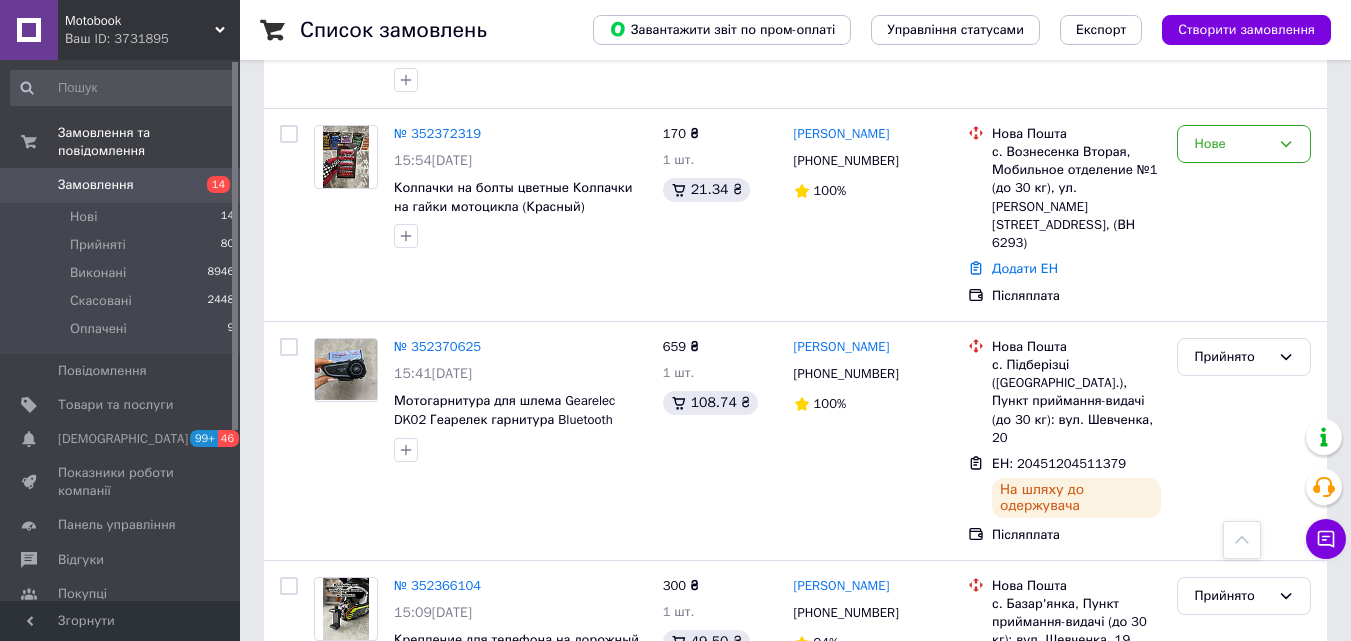 scroll, scrollTop: 3526, scrollLeft: 0, axis: vertical 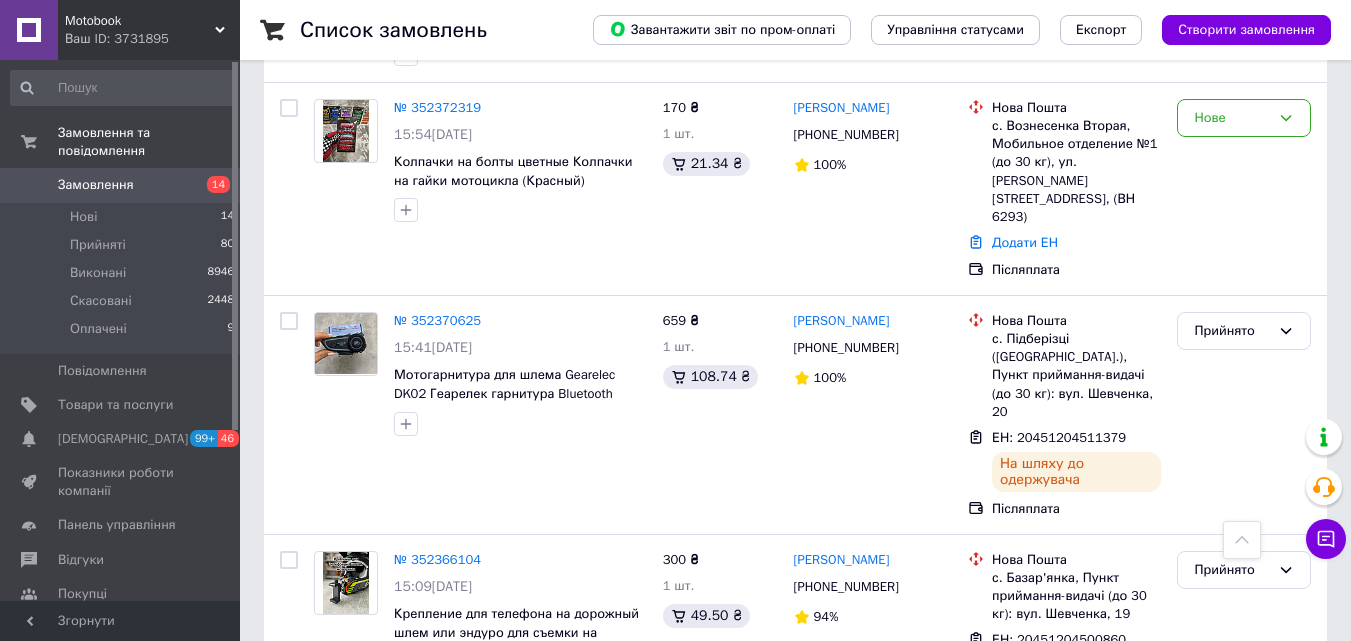 click on "2" at bounding box center (327, 781) 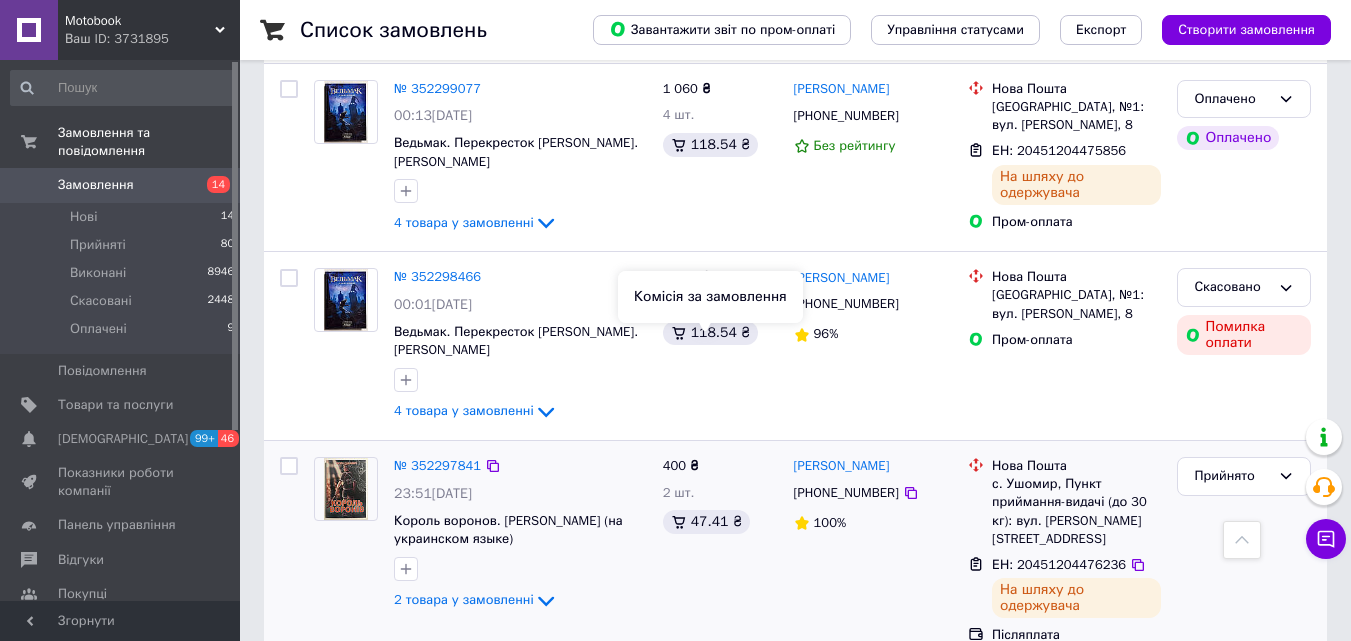 scroll, scrollTop: 3698, scrollLeft: 0, axis: vertical 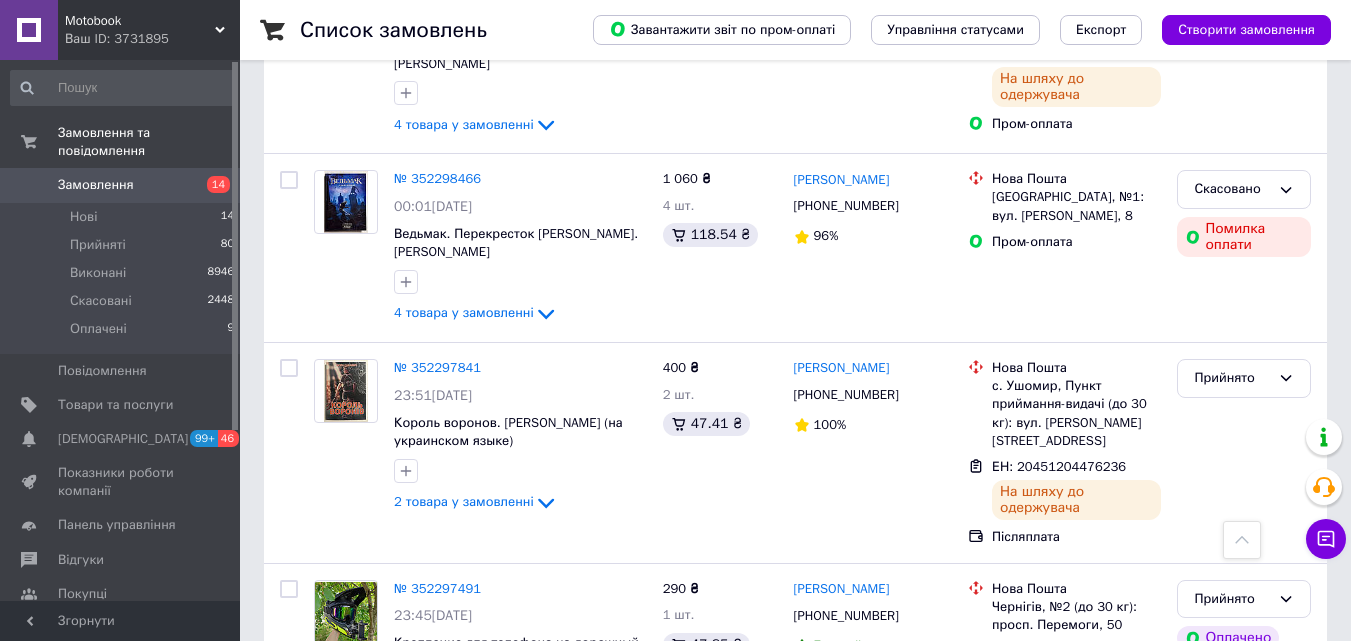 drag, startPoint x: 111, startPoint y: 412, endPoint x: 108, endPoint y: 398, distance: 14.3178215 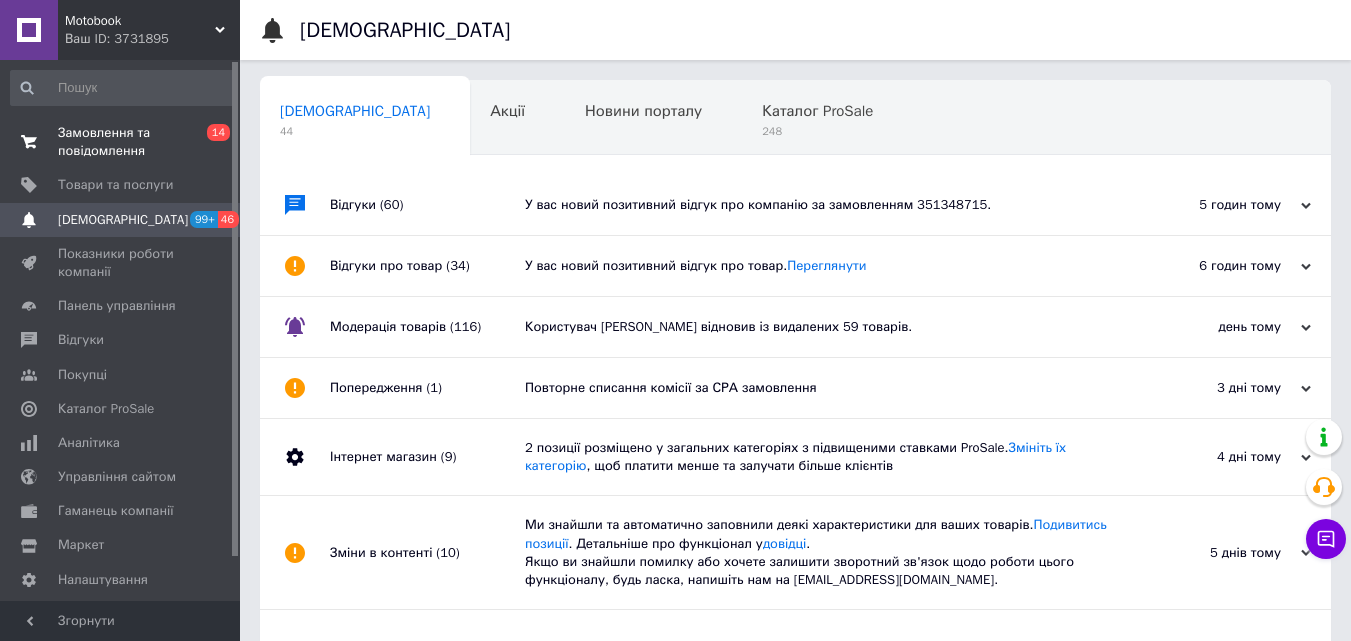 click on "Замовлення та повідомлення" at bounding box center [121, 142] 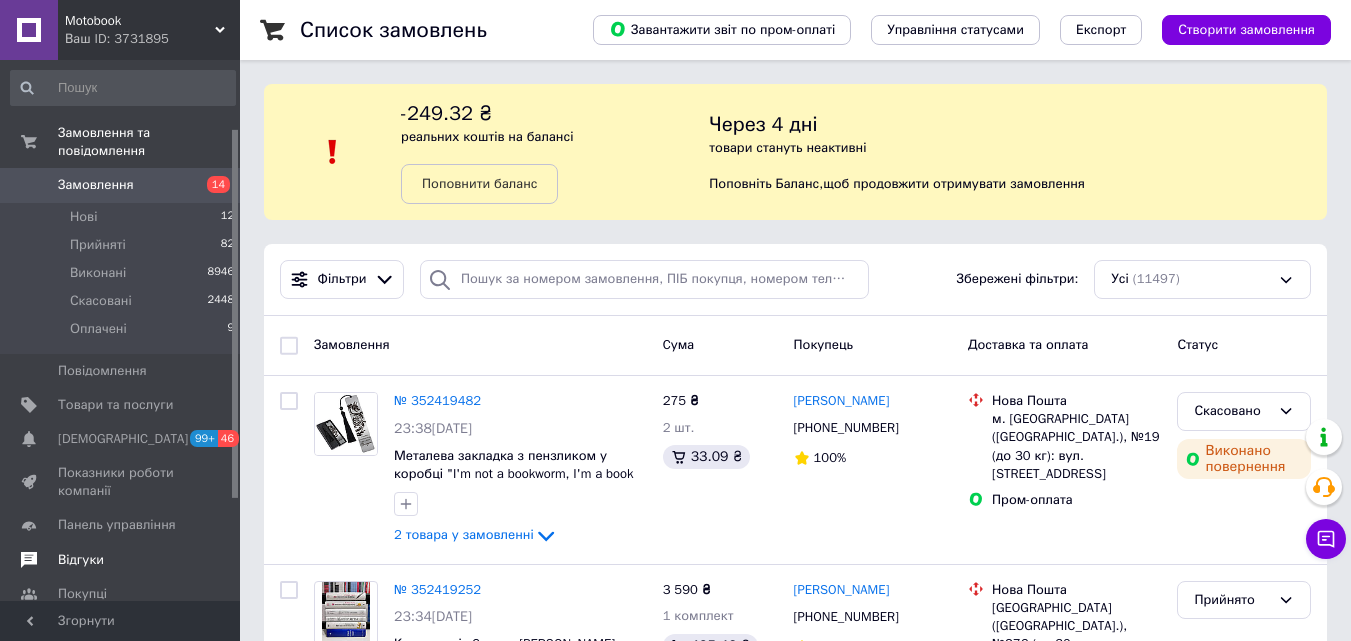 scroll, scrollTop: 100, scrollLeft: 0, axis: vertical 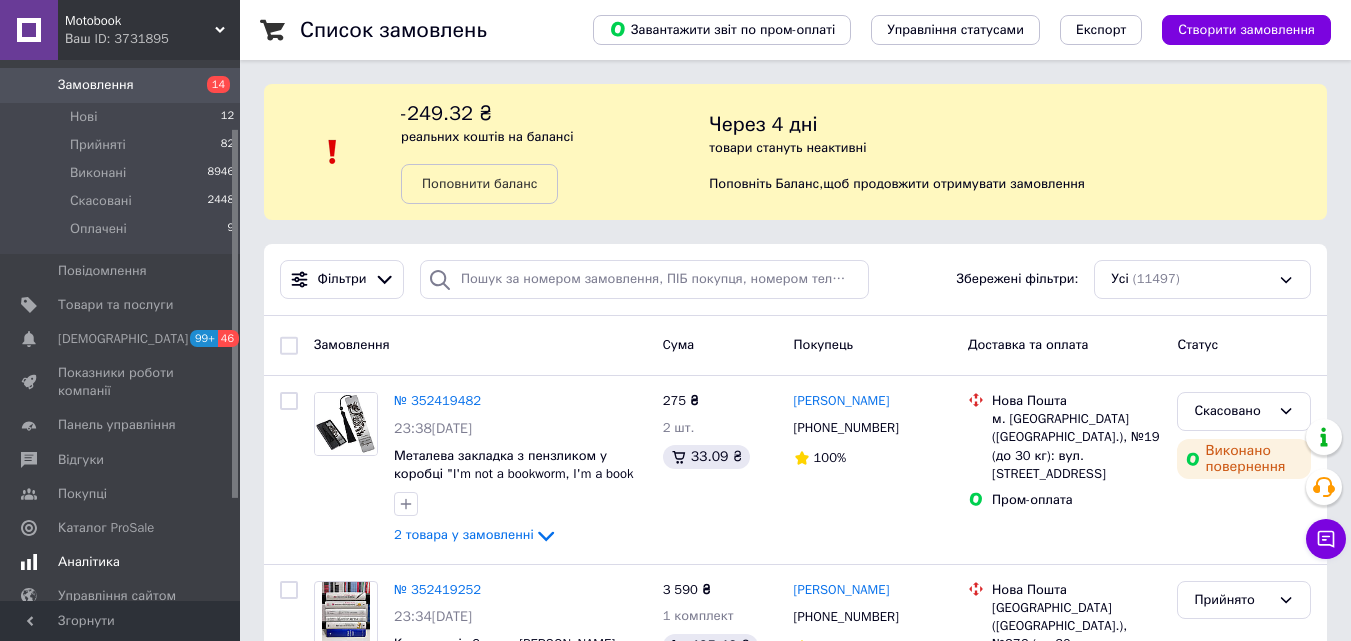 click on "Аналітика" at bounding box center [121, 562] 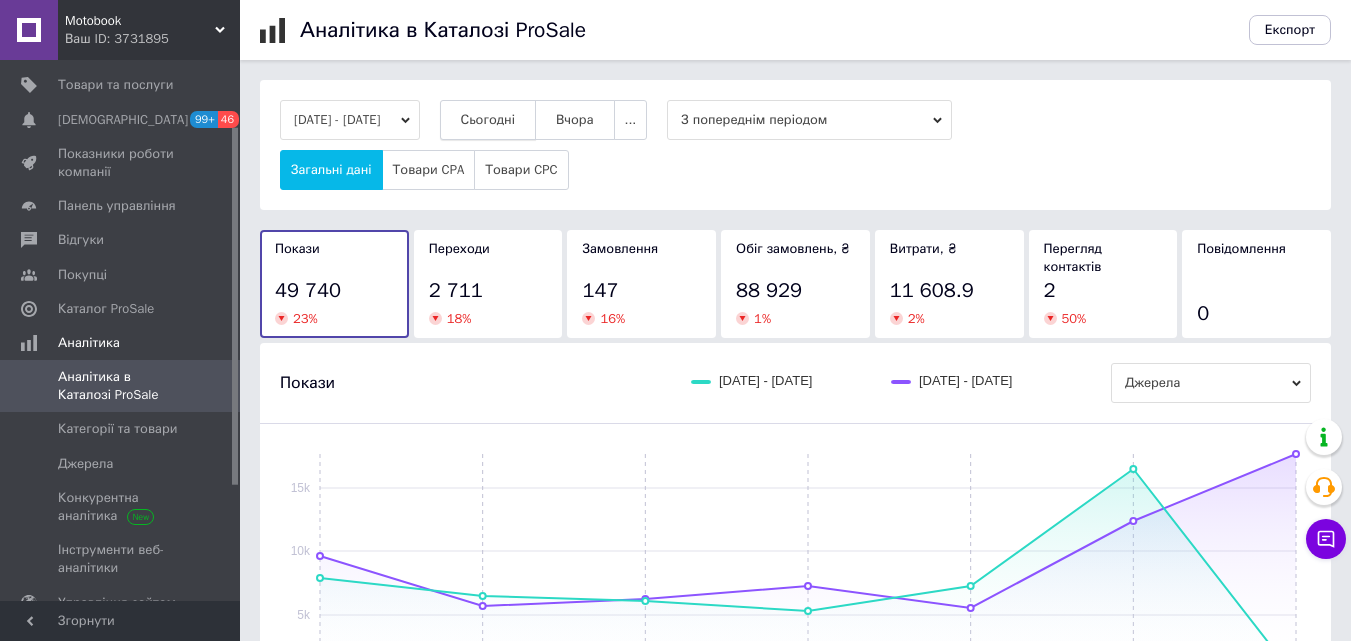 click on "Сьогодні" at bounding box center [488, 120] 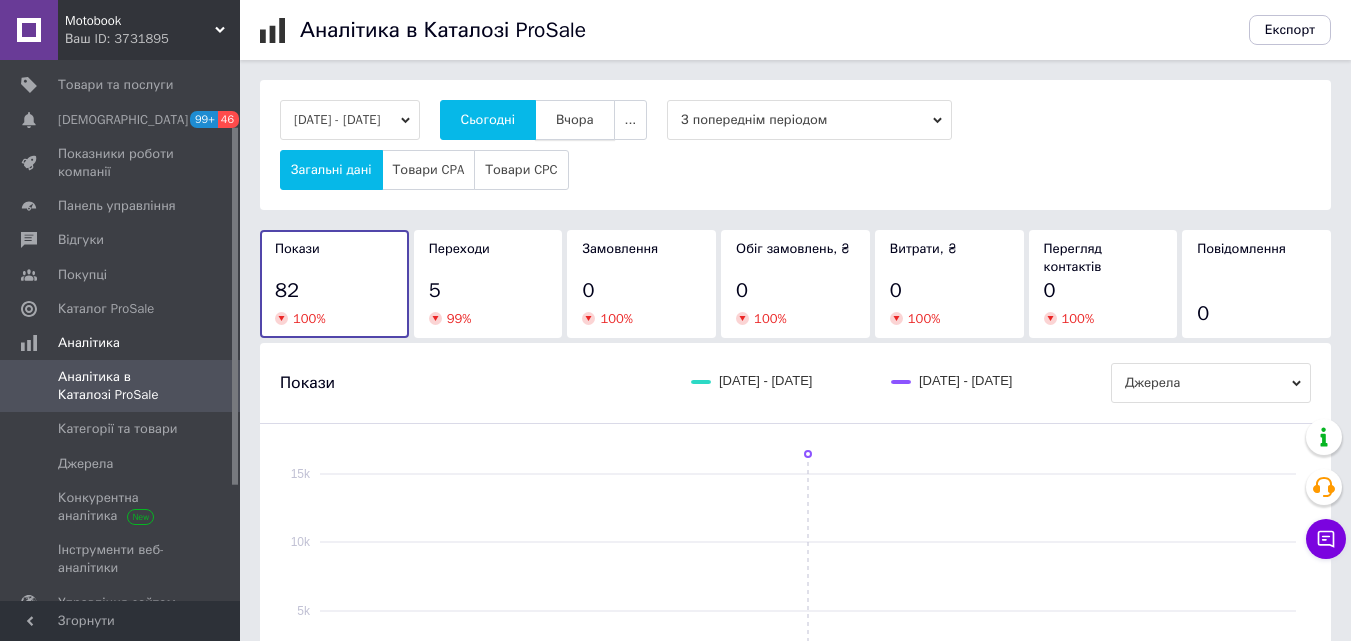 click on "Вчора" at bounding box center (575, 120) 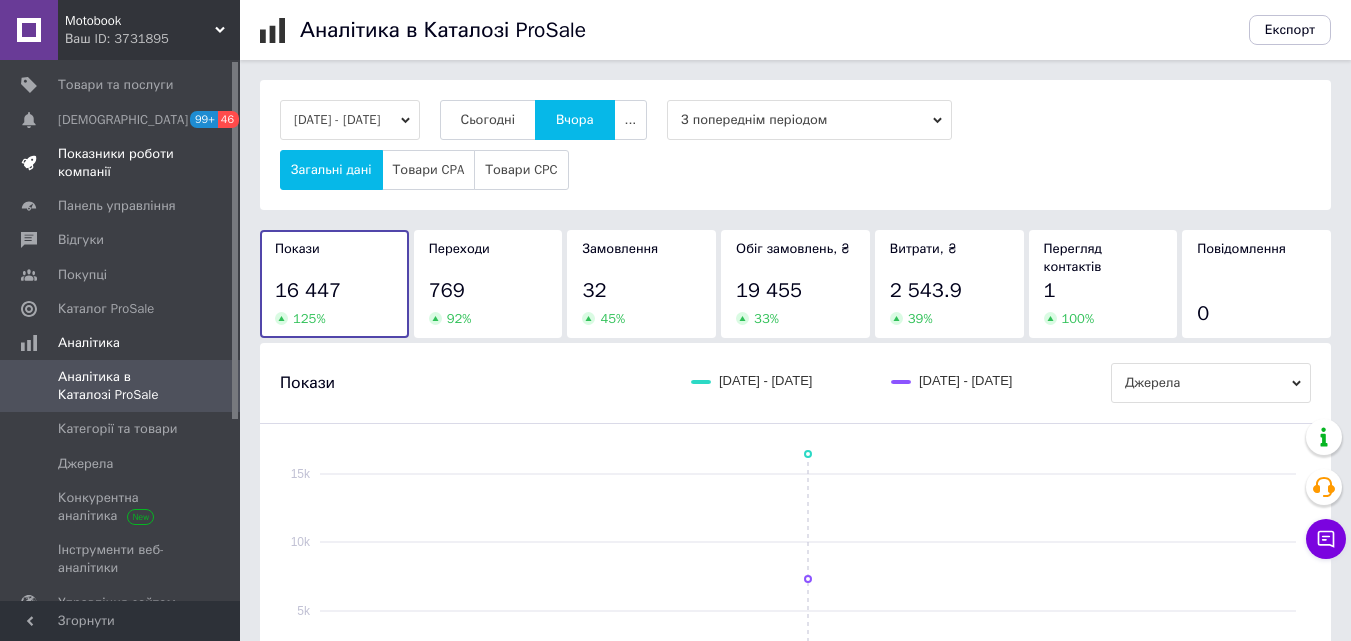 scroll, scrollTop: 0, scrollLeft: 0, axis: both 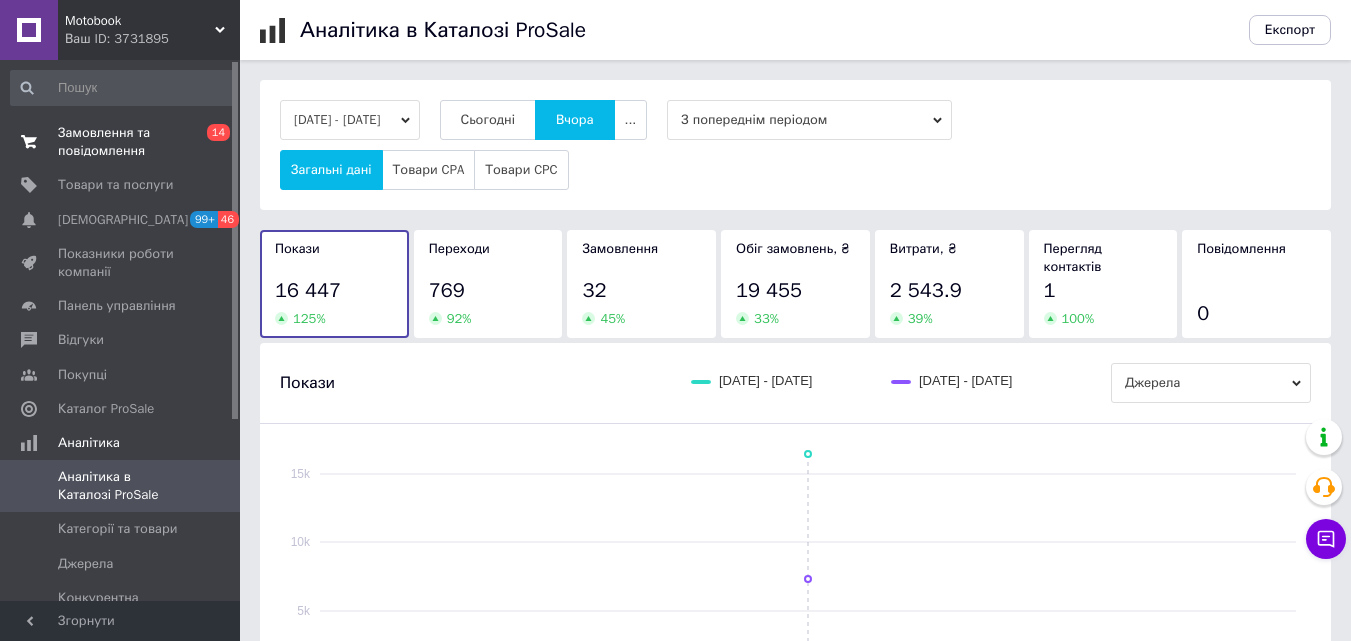 click on "Замовлення та повідомлення" at bounding box center [121, 142] 